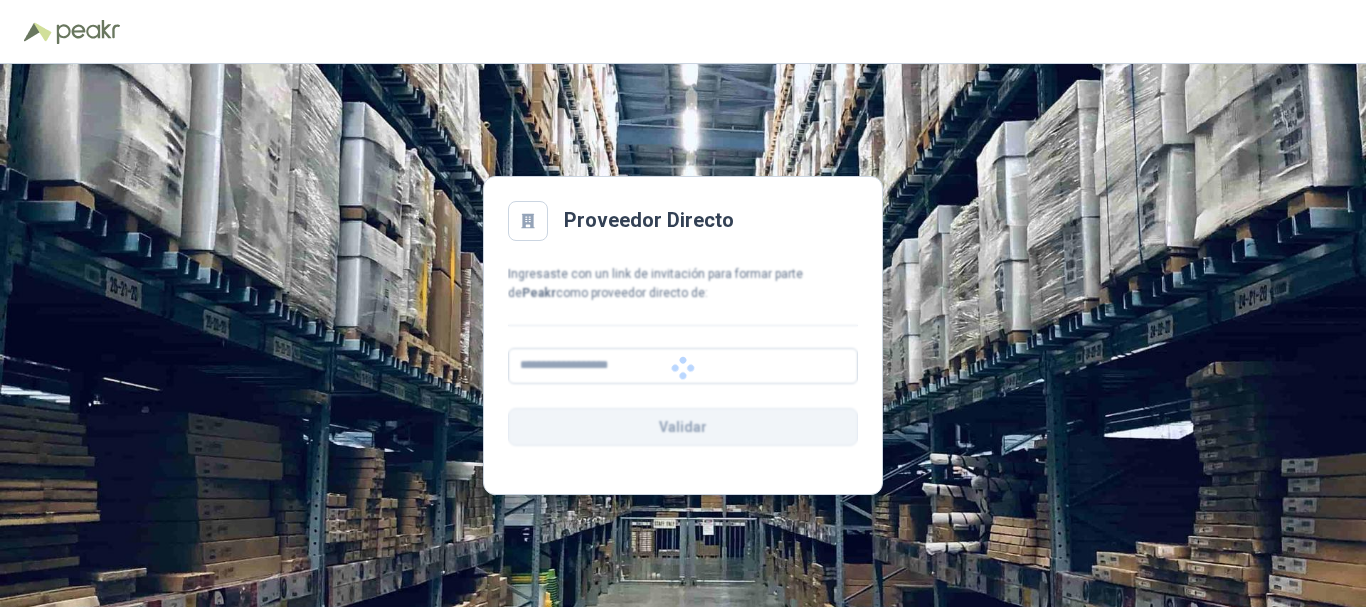 scroll, scrollTop: 0, scrollLeft: 0, axis: both 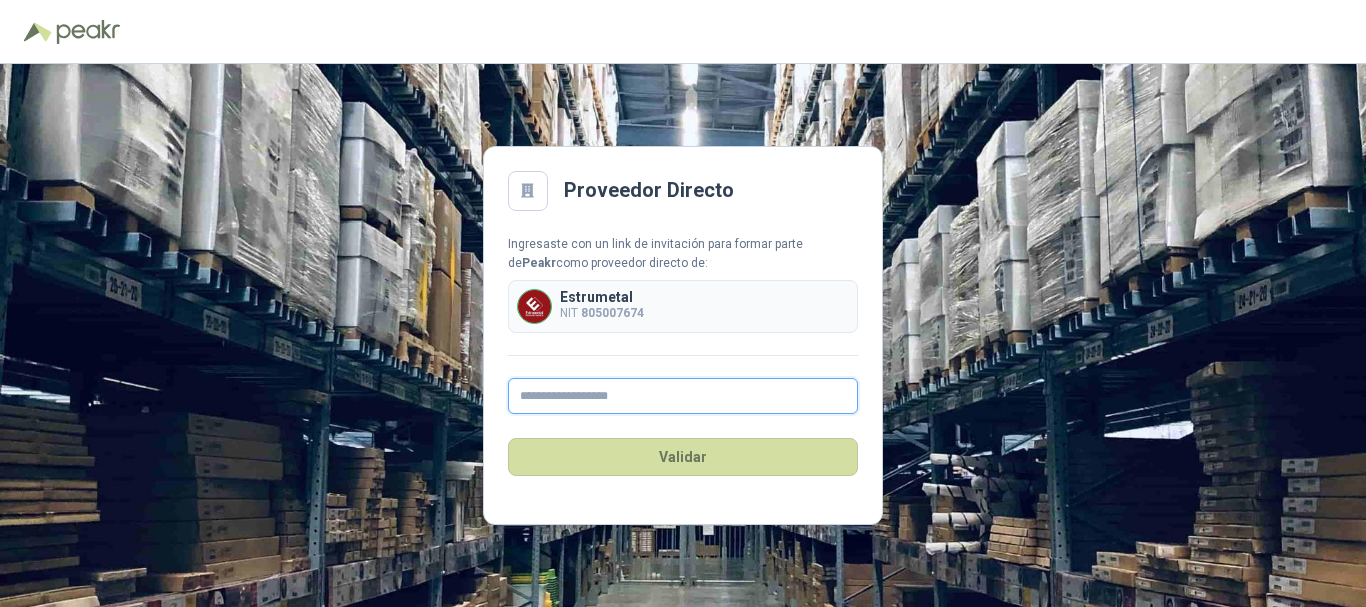 click at bounding box center (683, 396) 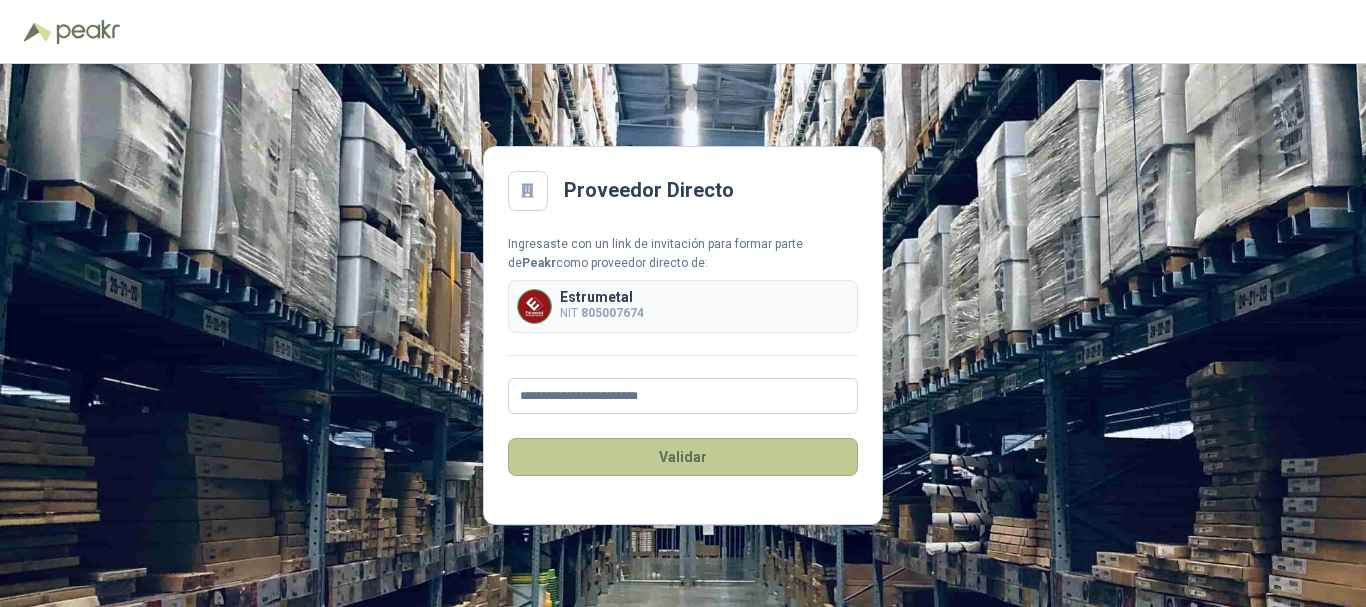 click on "Validar" at bounding box center [683, 457] 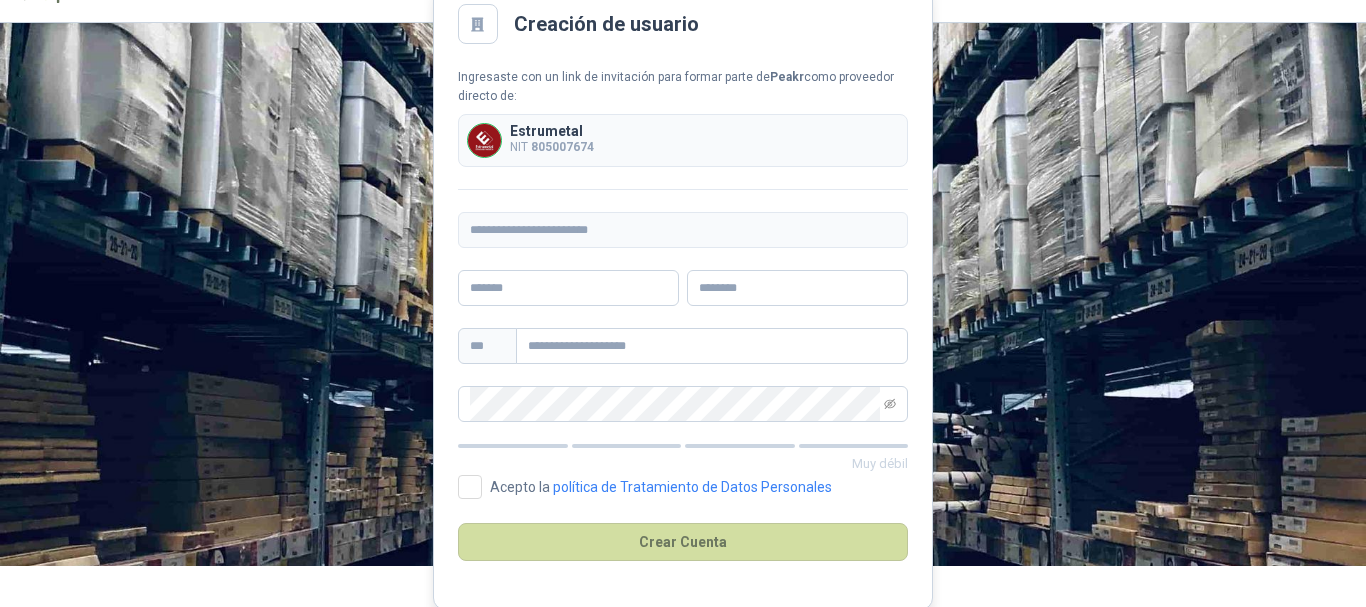 scroll, scrollTop: 44, scrollLeft: 0, axis: vertical 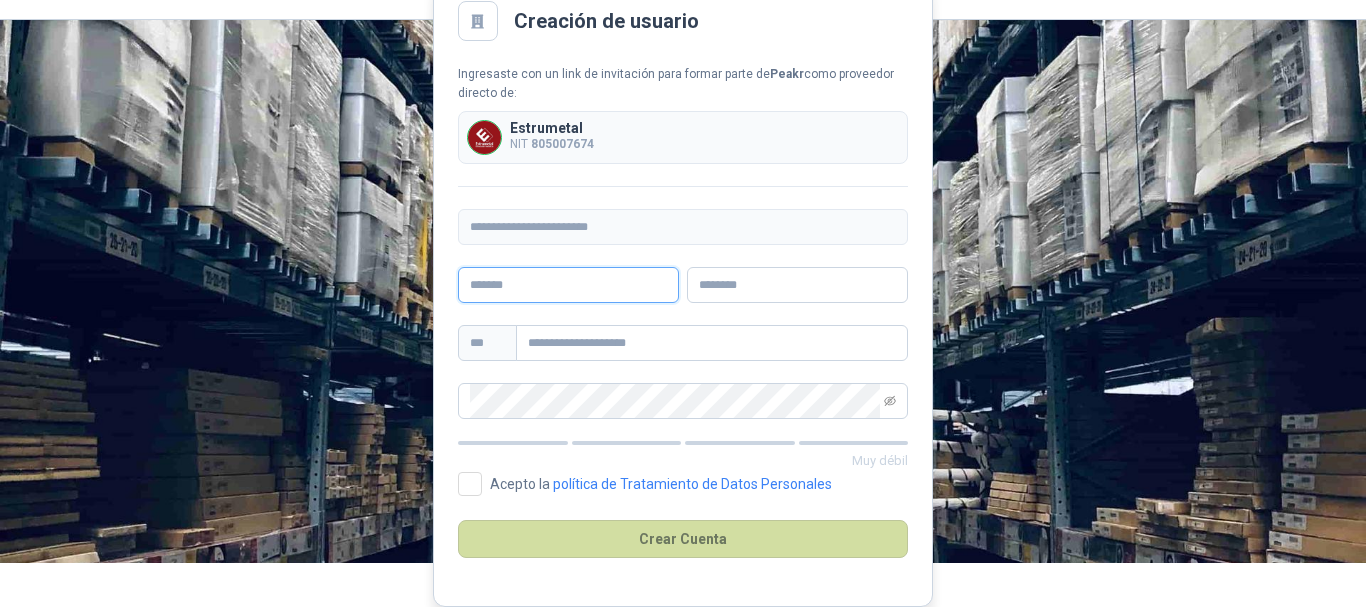 click at bounding box center [568, 285] 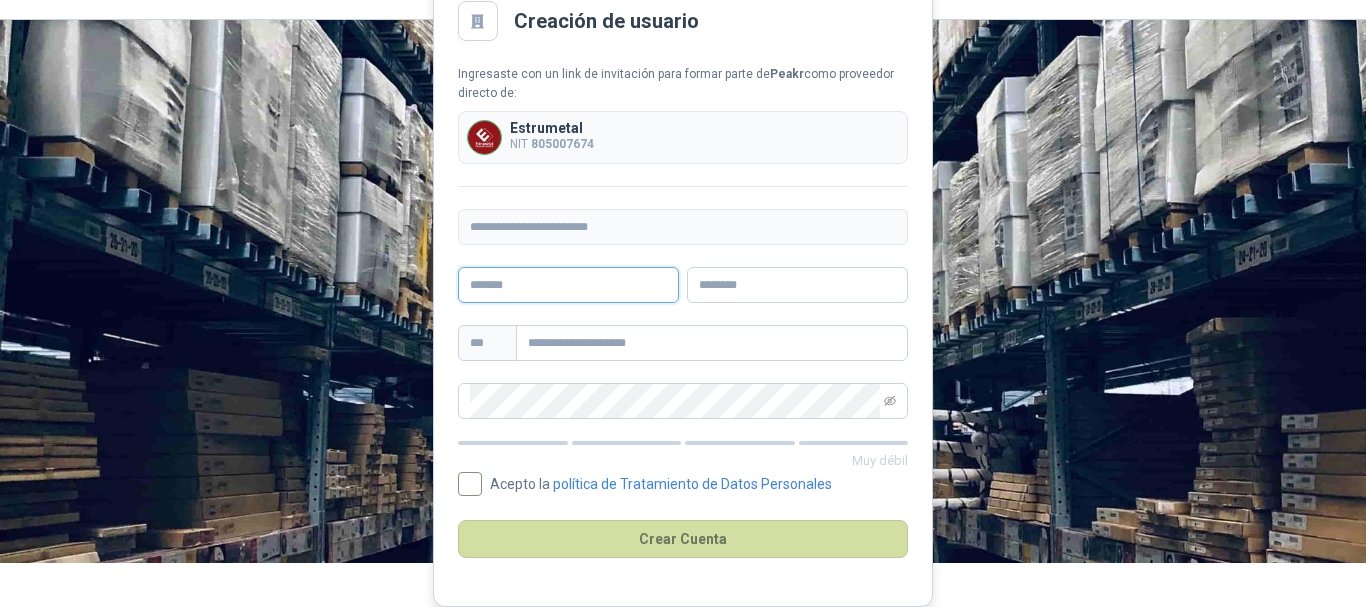 type on "********" 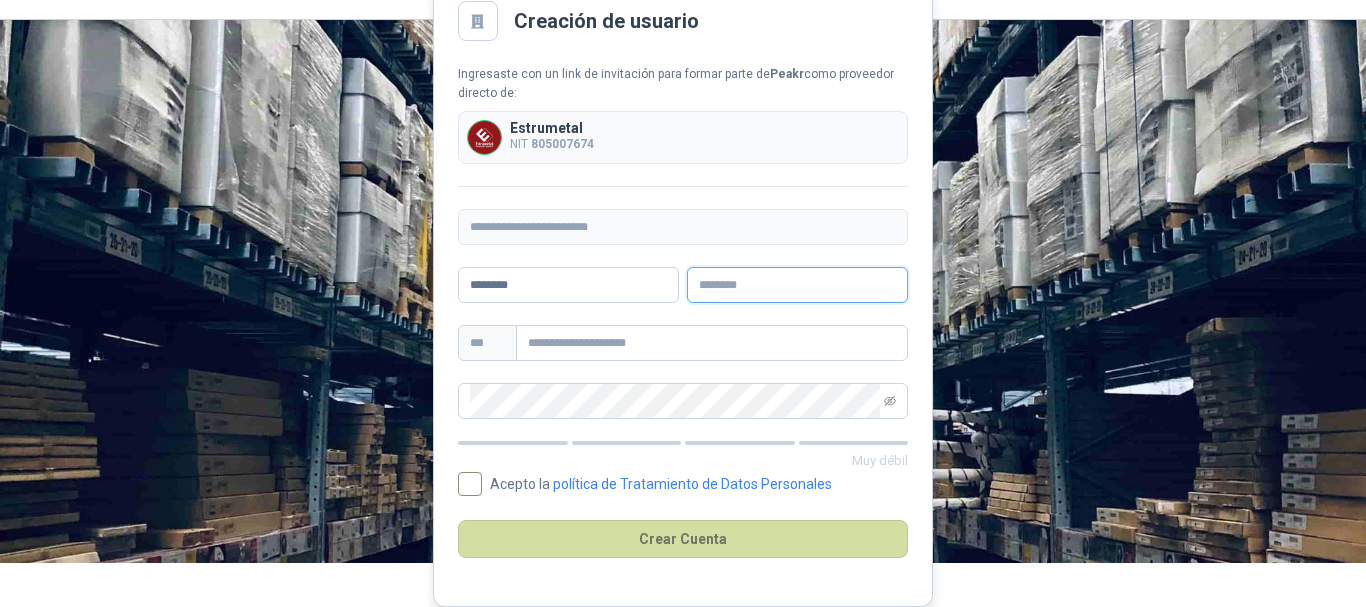 type on "*****" 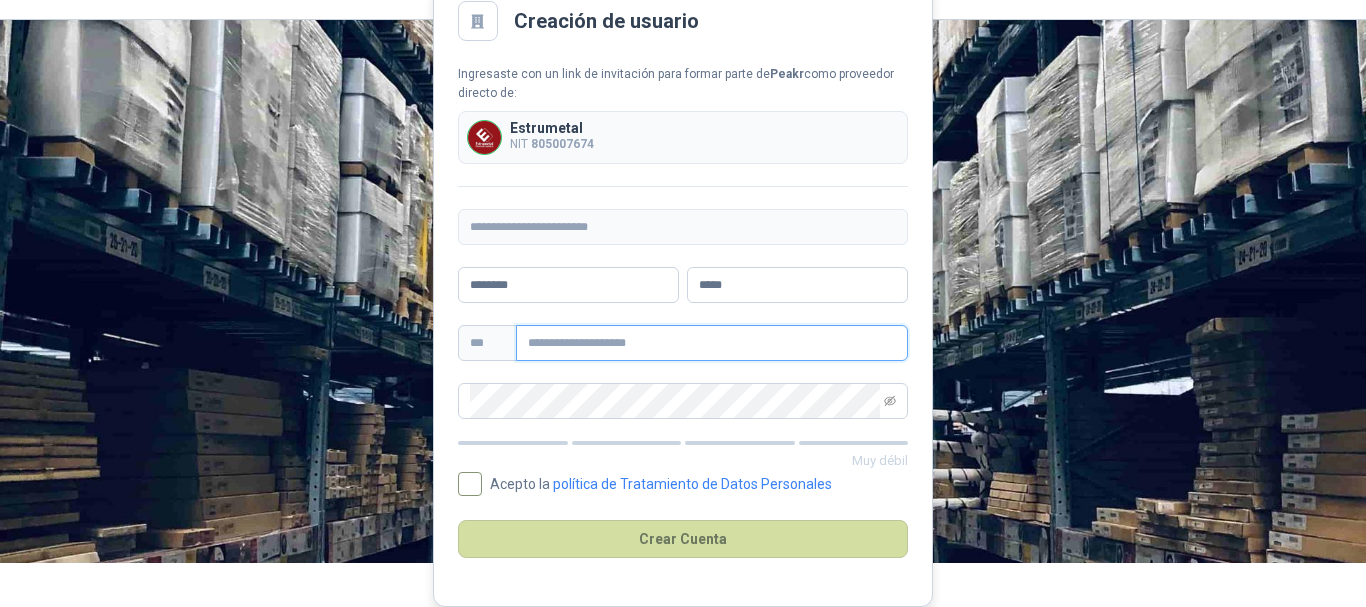 type on "**********" 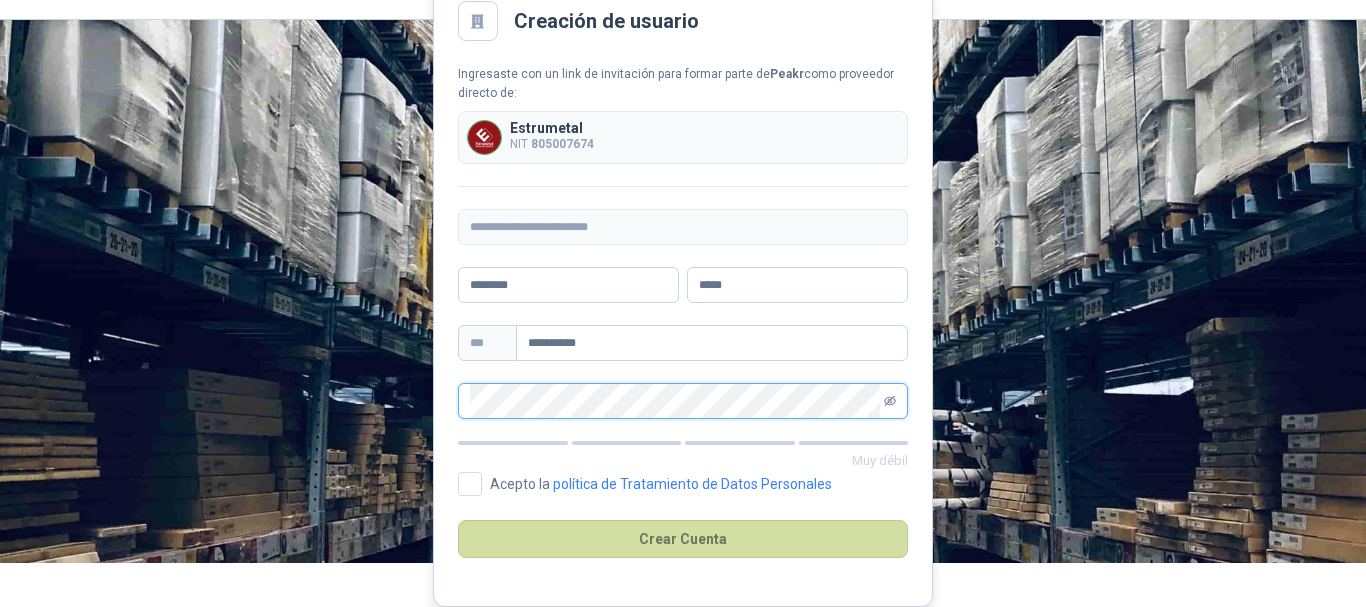 click at bounding box center (890, 401) 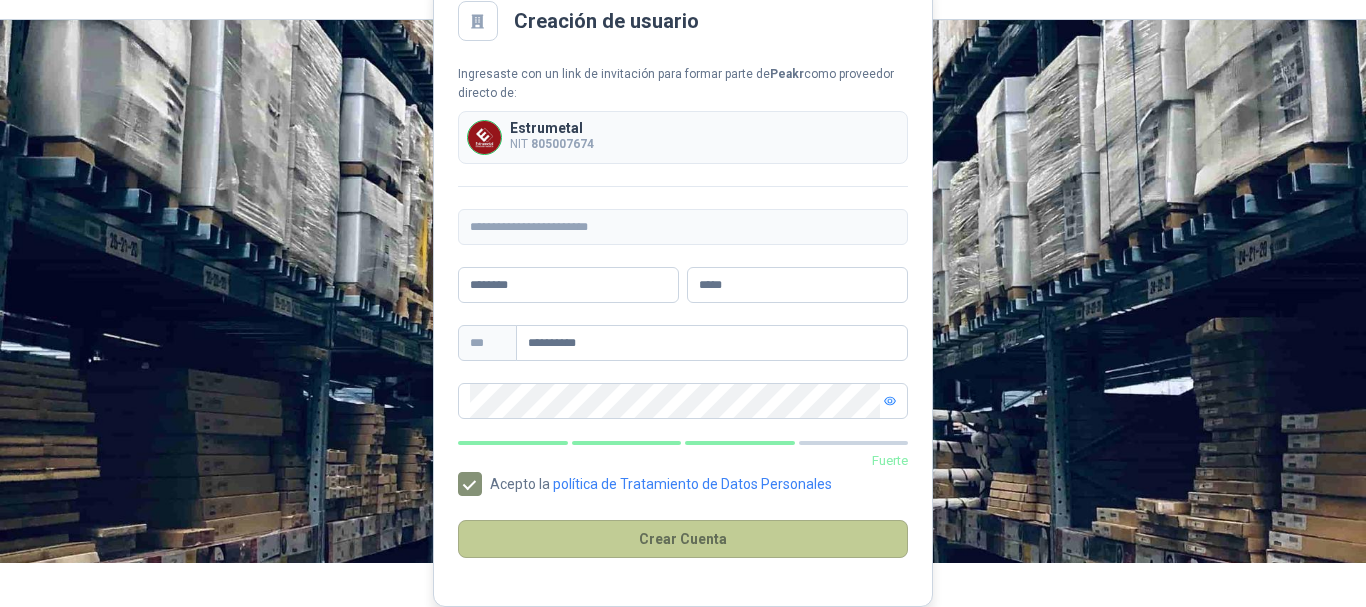 click on "Crear Cuenta" at bounding box center [683, 539] 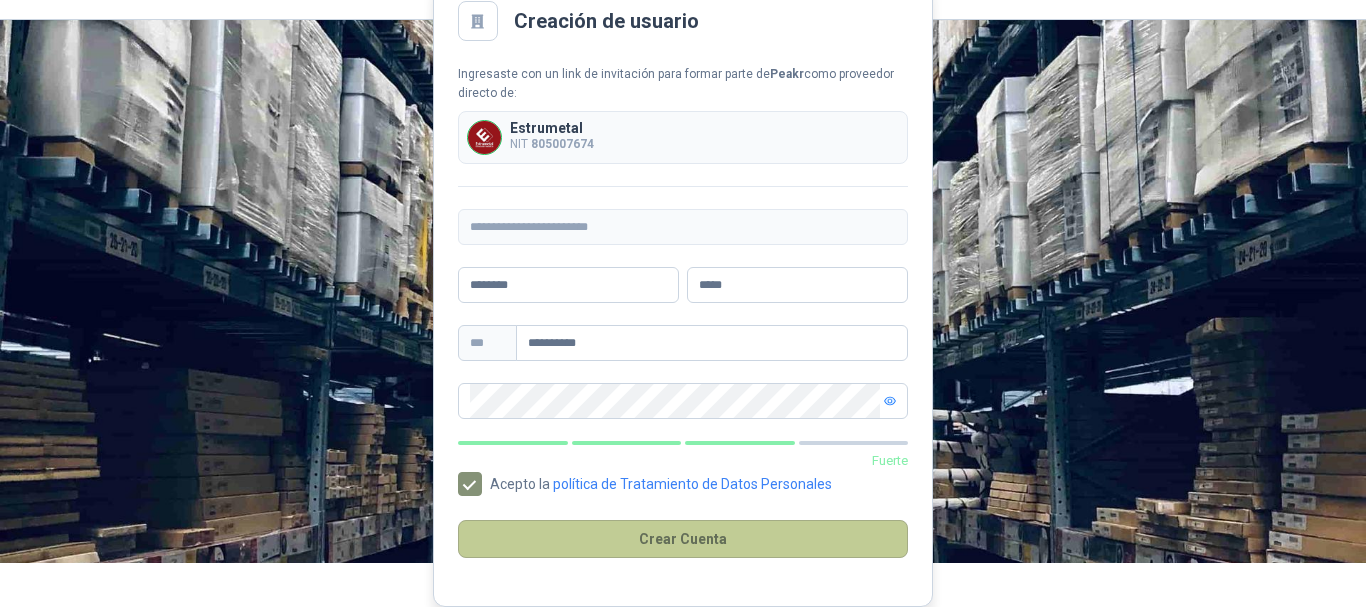 scroll, scrollTop: 0, scrollLeft: 0, axis: both 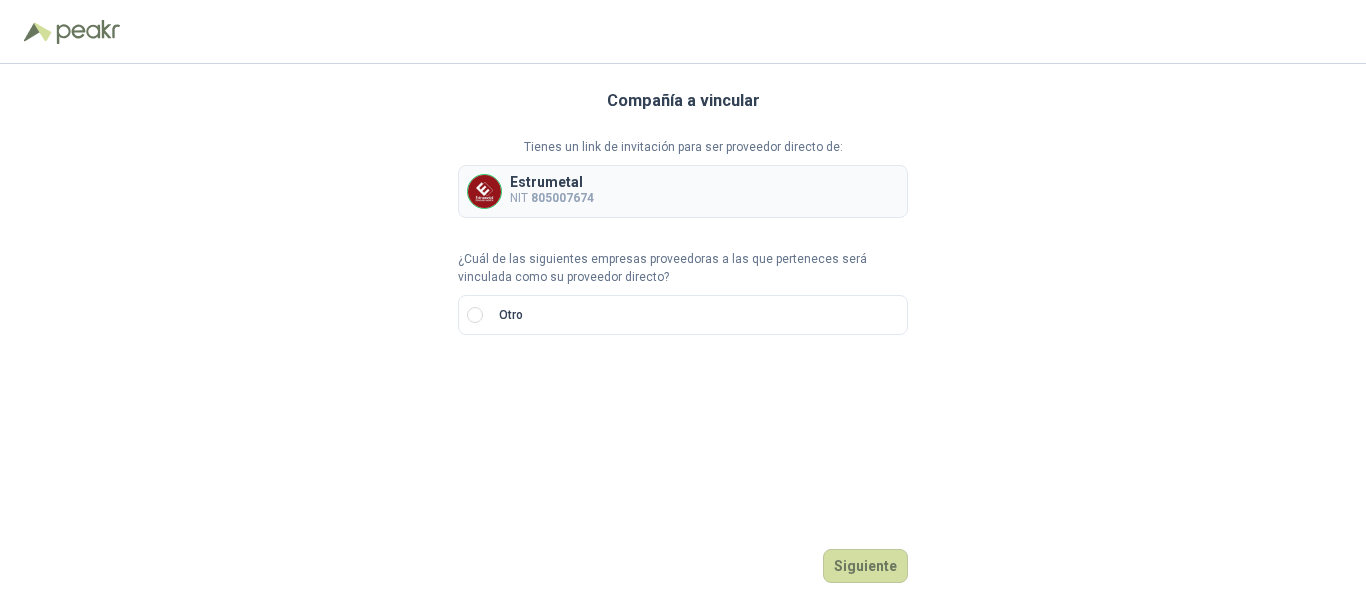 click on "¿Cuál de las siguientes empresas proveedoras a las que perteneces será vinculada como su proveedor directo?" at bounding box center (683, 269) 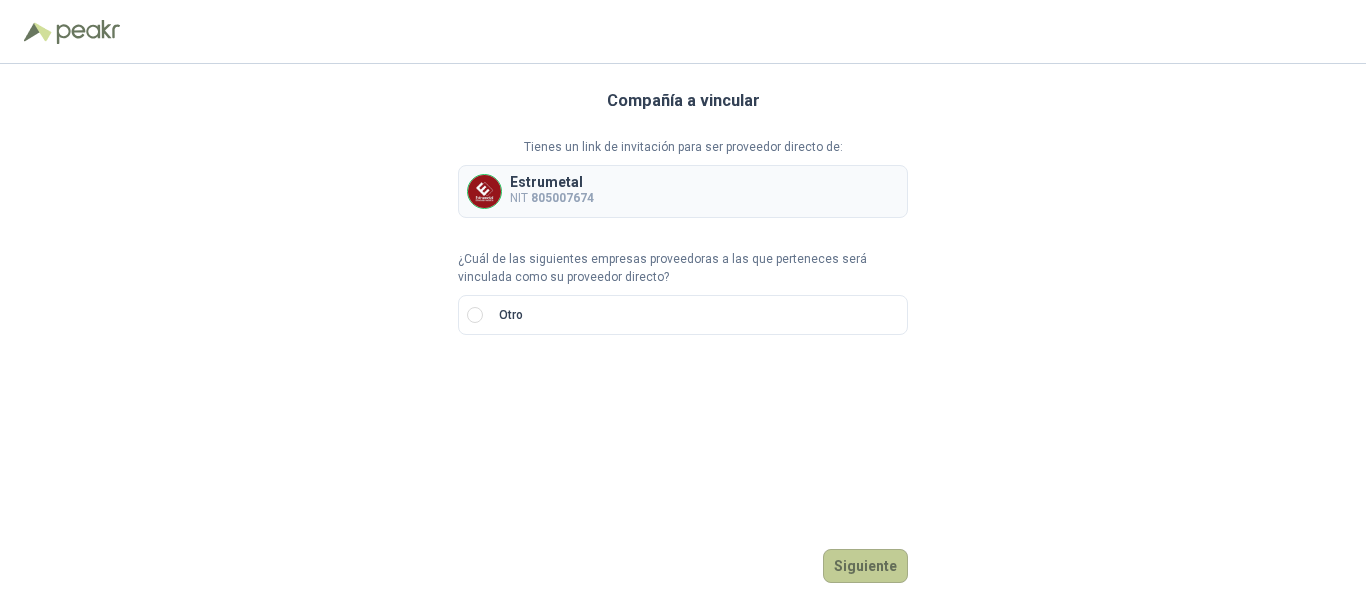 click on "Siguiente" at bounding box center [865, 566] 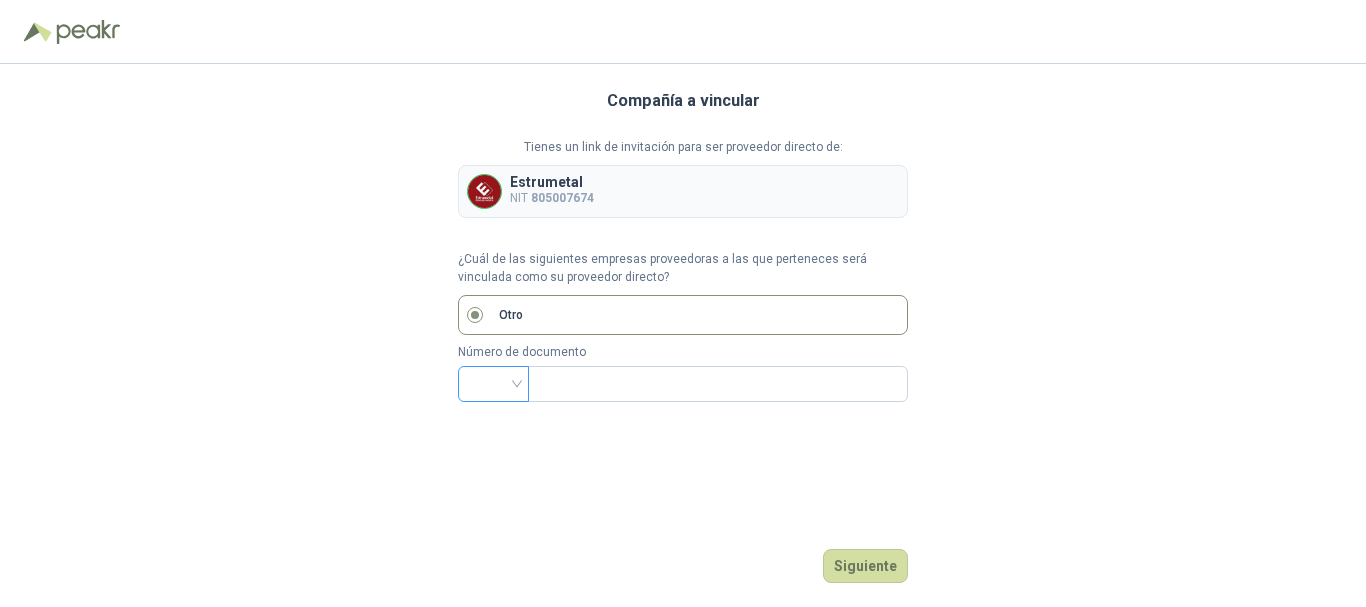 click at bounding box center [493, 384] 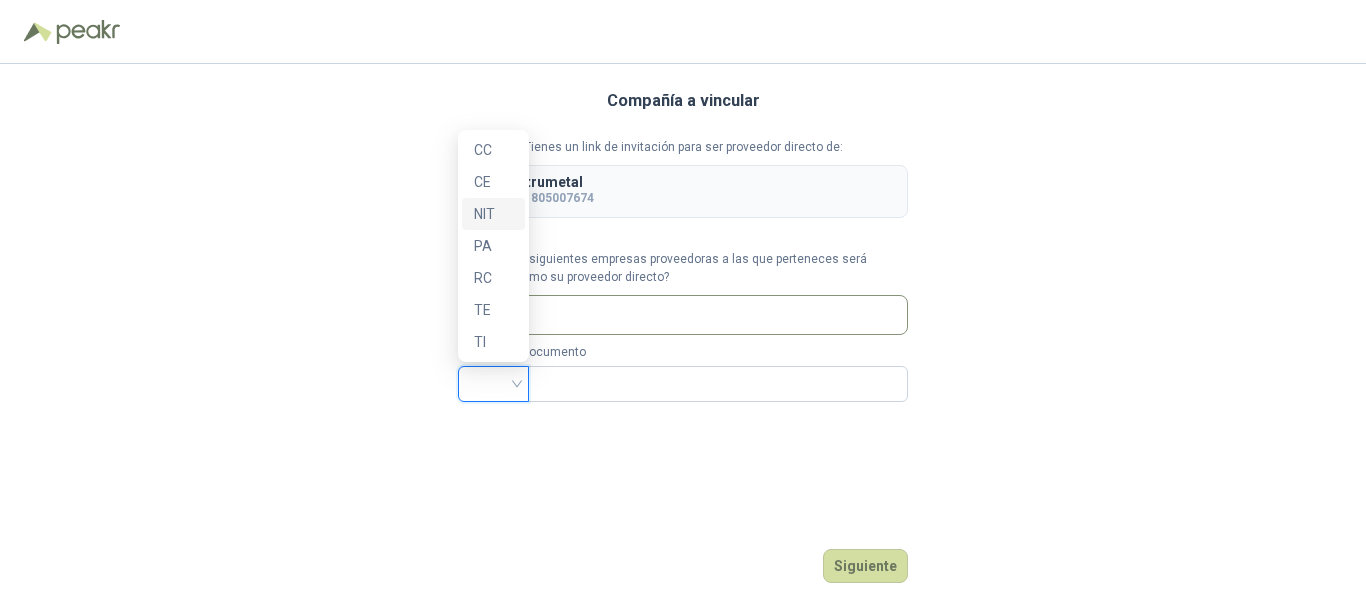 click on "NIT" at bounding box center (493, 214) 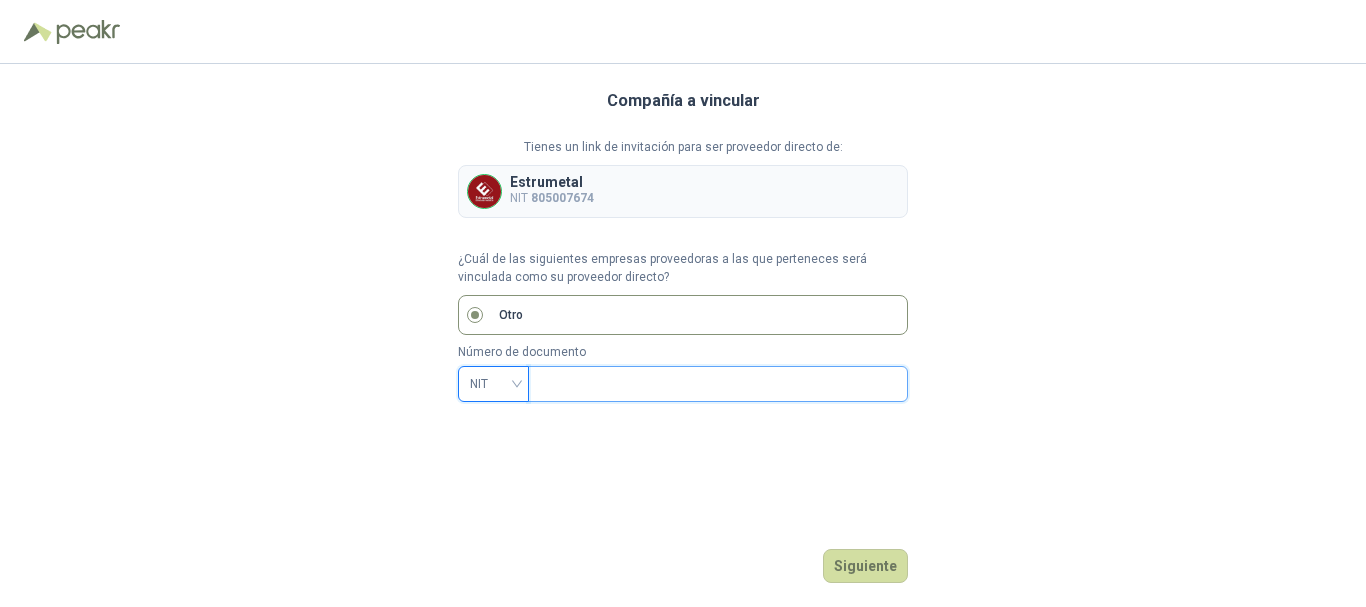 click at bounding box center [716, 384] 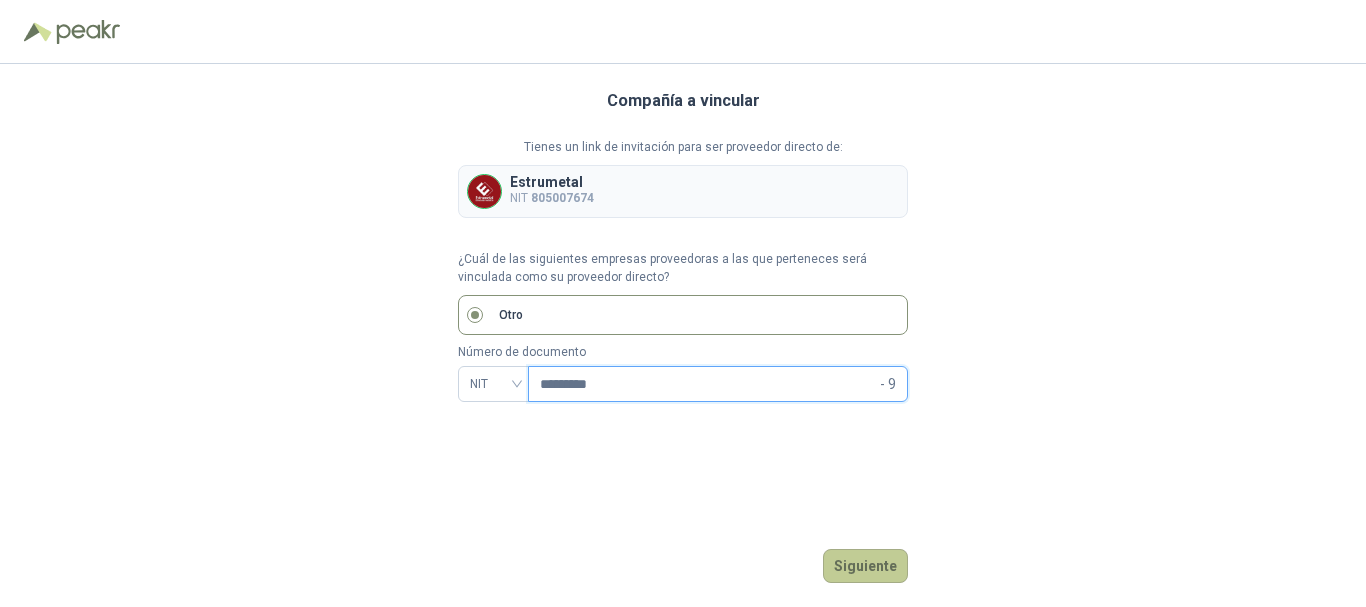 type on "*********" 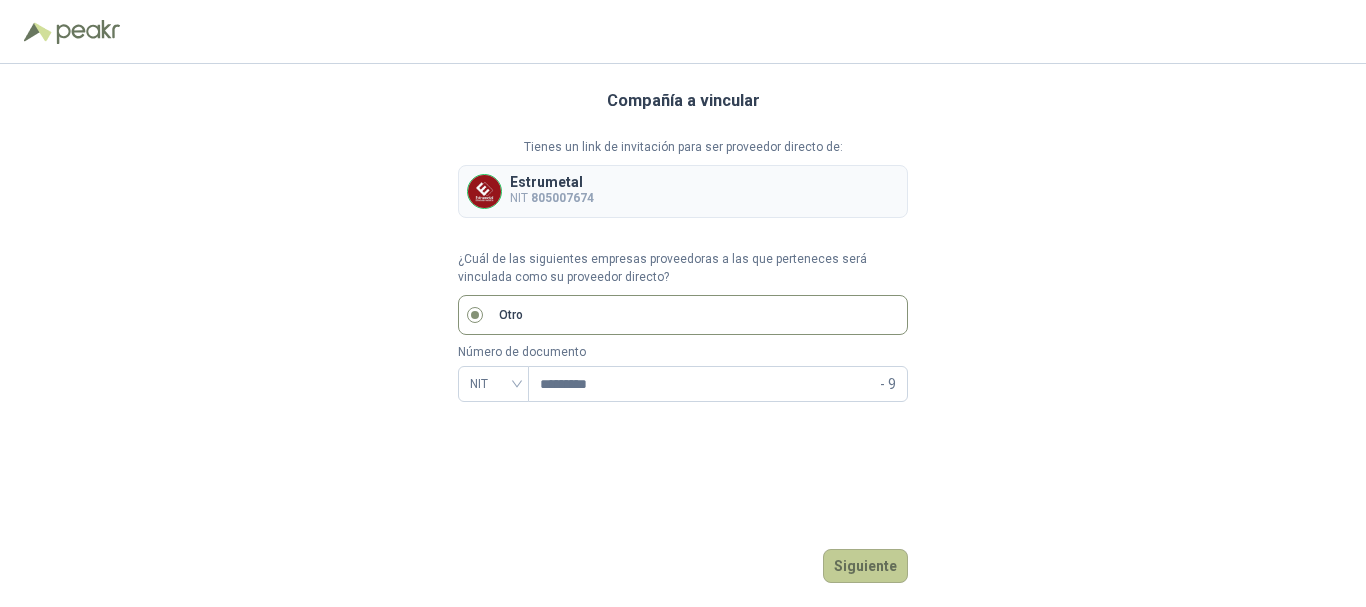 click on "Siguiente" at bounding box center [865, 566] 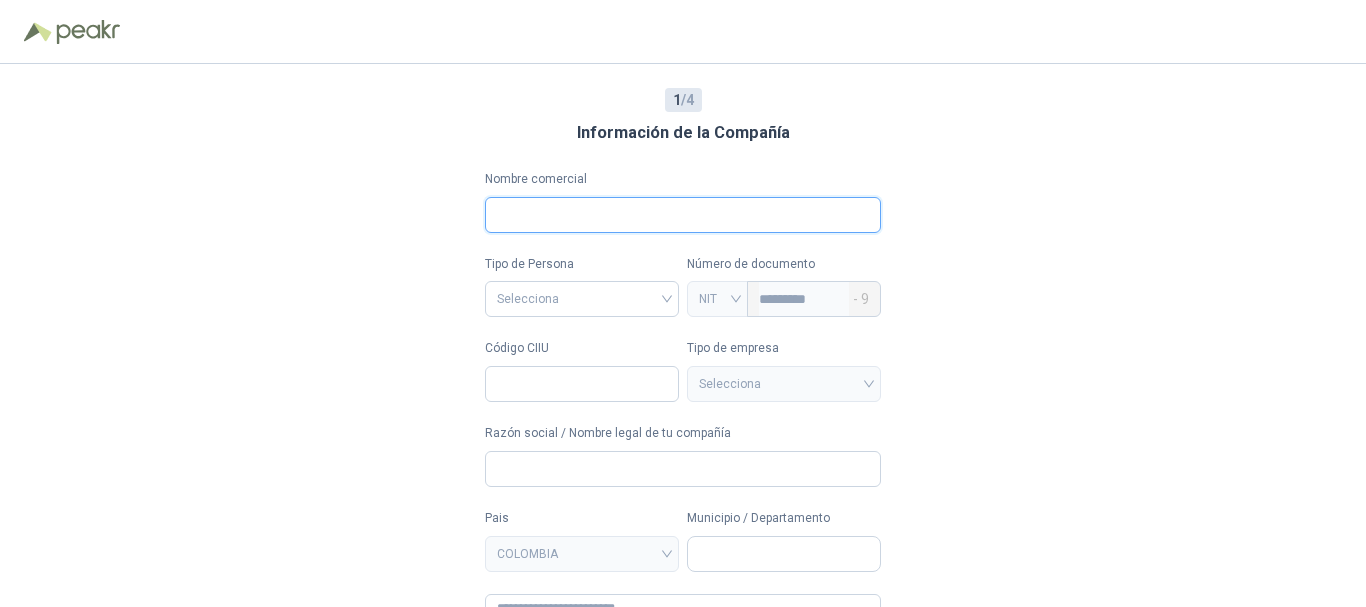 click on "Nombre comercial" at bounding box center [683, 215] 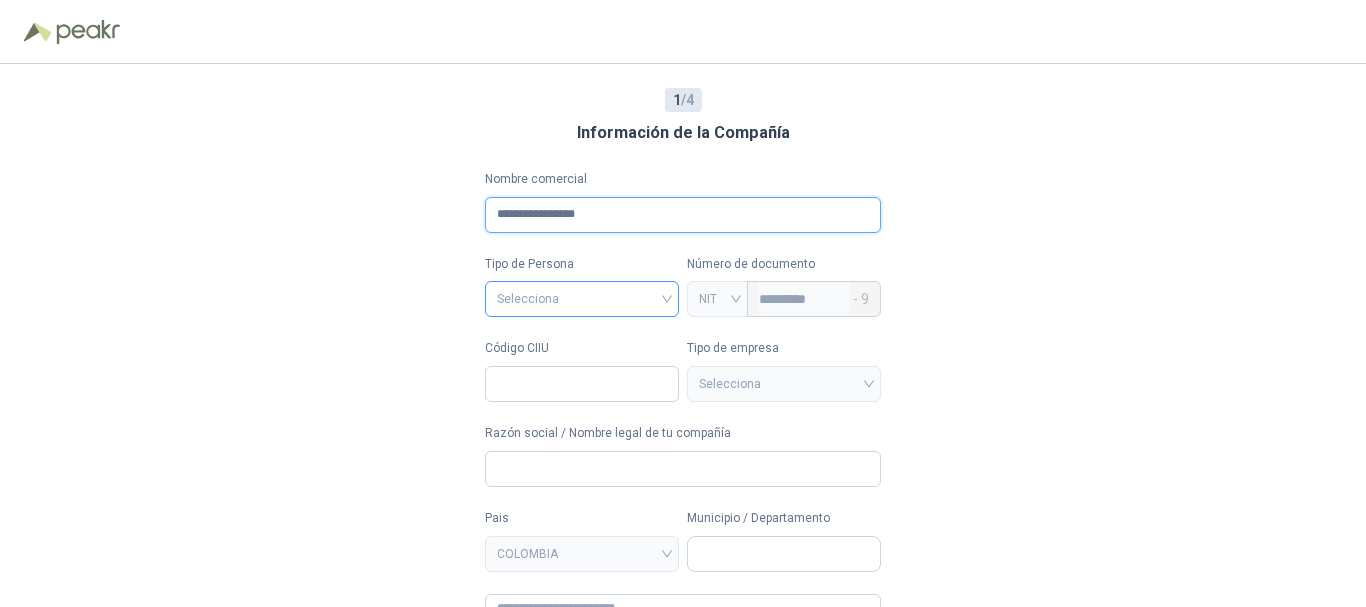 click on "Selecciona" at bounding box center [582, 299] 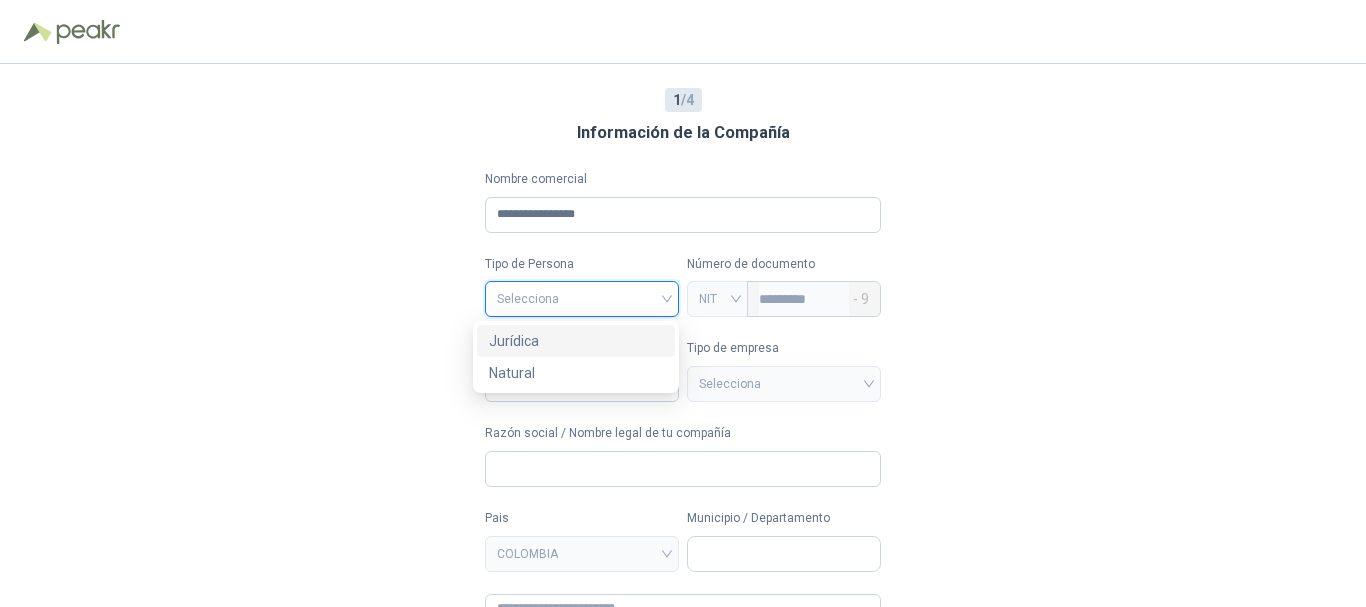 click on "Jurídica" at bounding box center [576, 341] 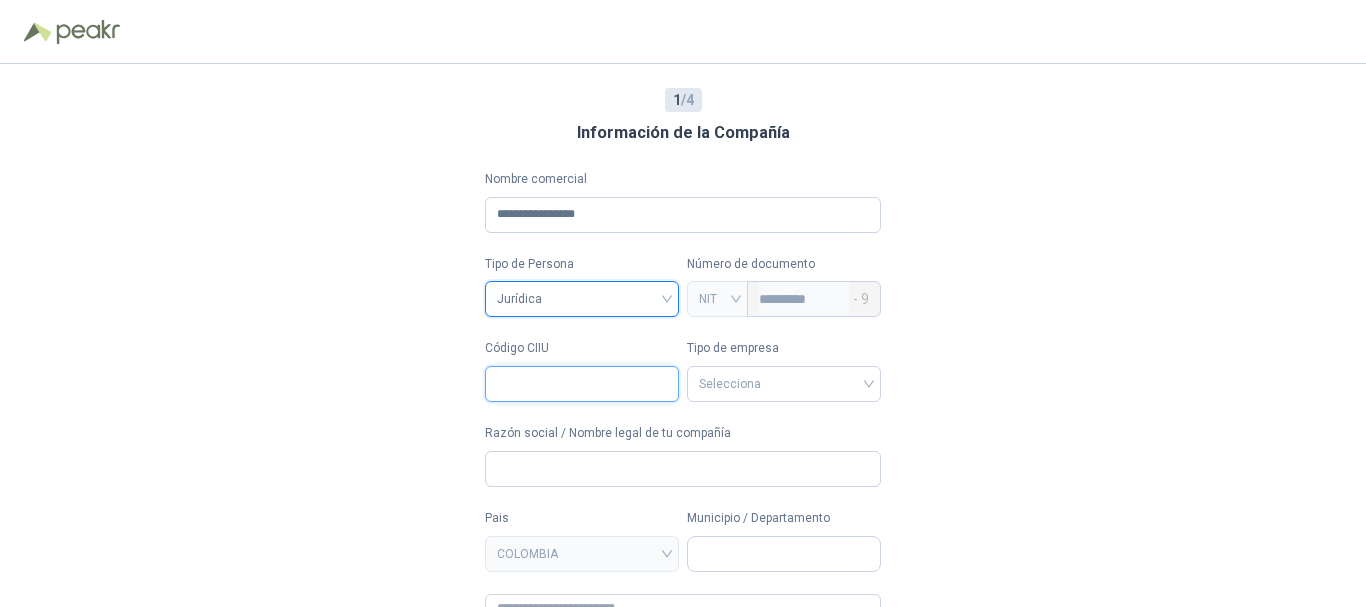 click on "Código CIIU" at bounding box center (582, 384) 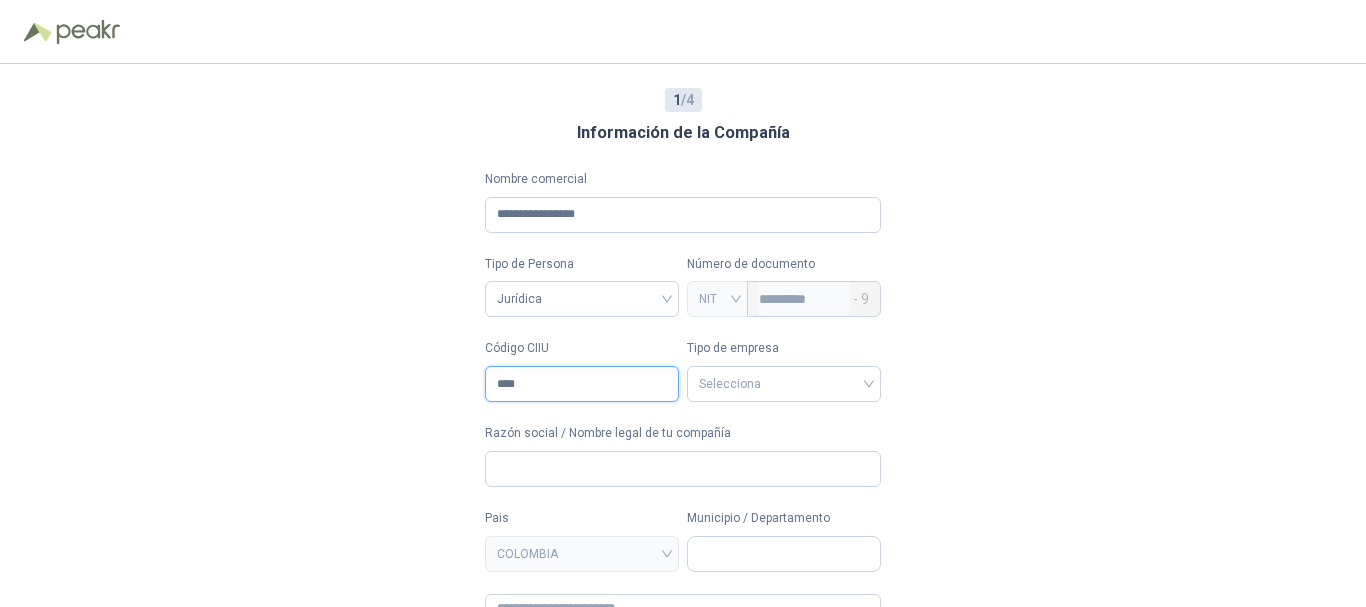 type on "****" 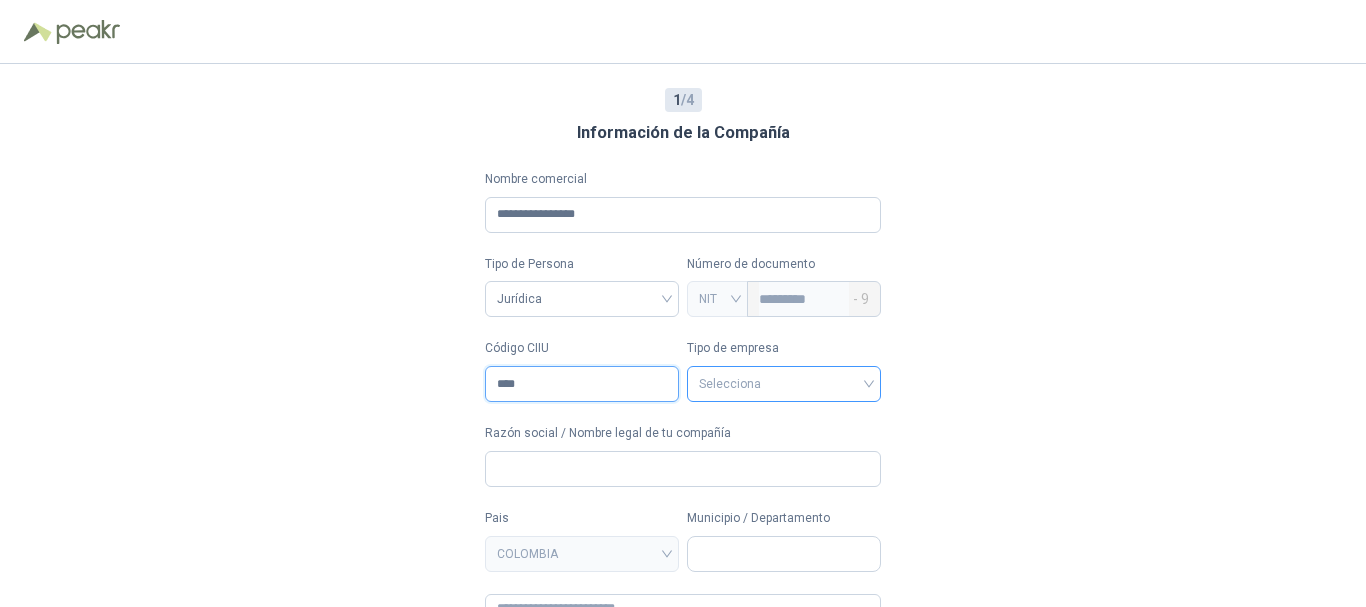 click on "Selecciona" at bounding box center (582, 299) 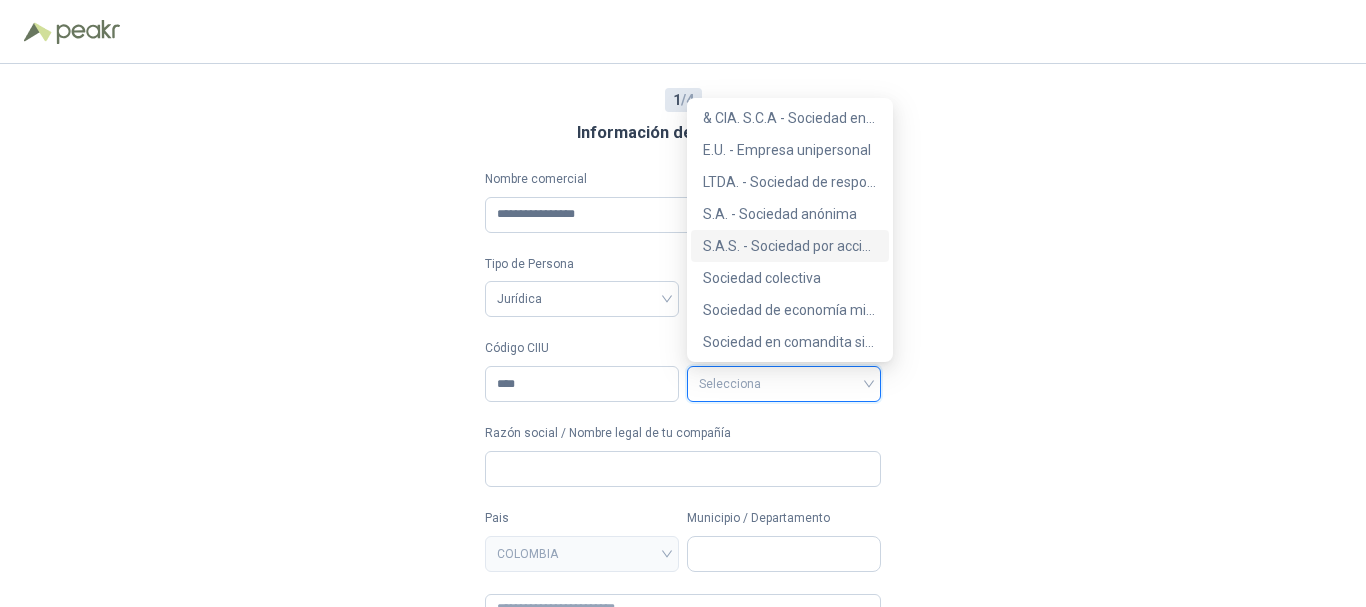 click on "S.A.S. - Sociedad por acciones simplificada" at bounding box center [790, 246] 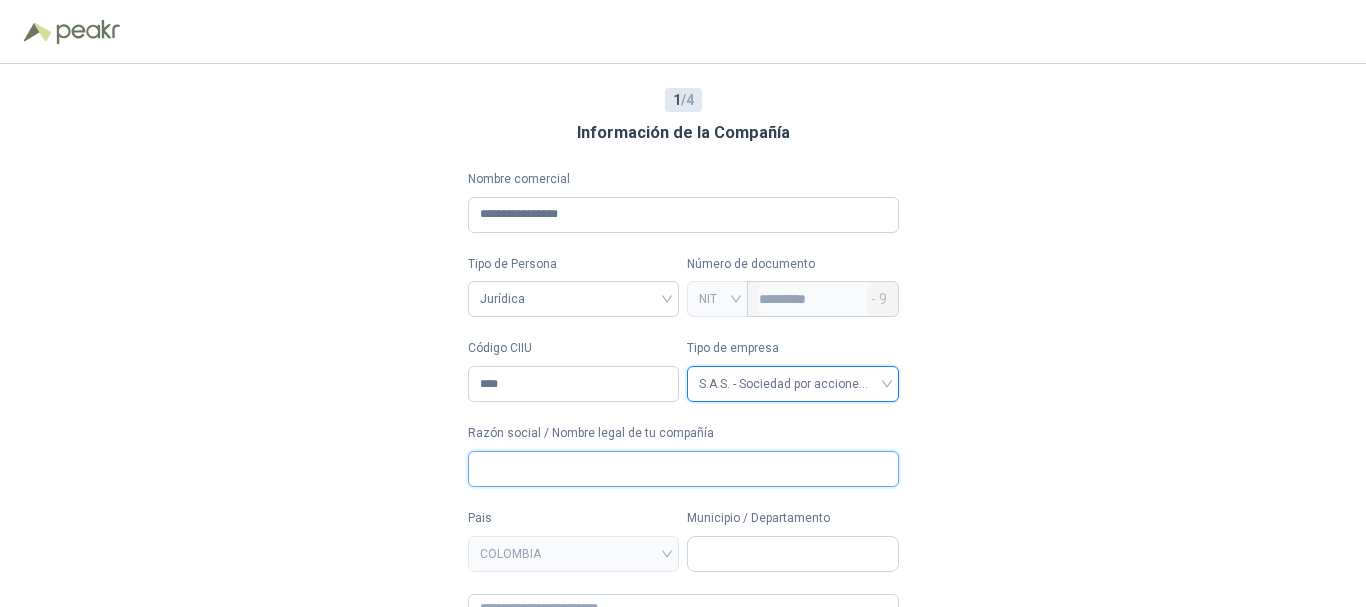click on "Razón social / Nombre legal de tu compañía" at bounding box center (683, 469) 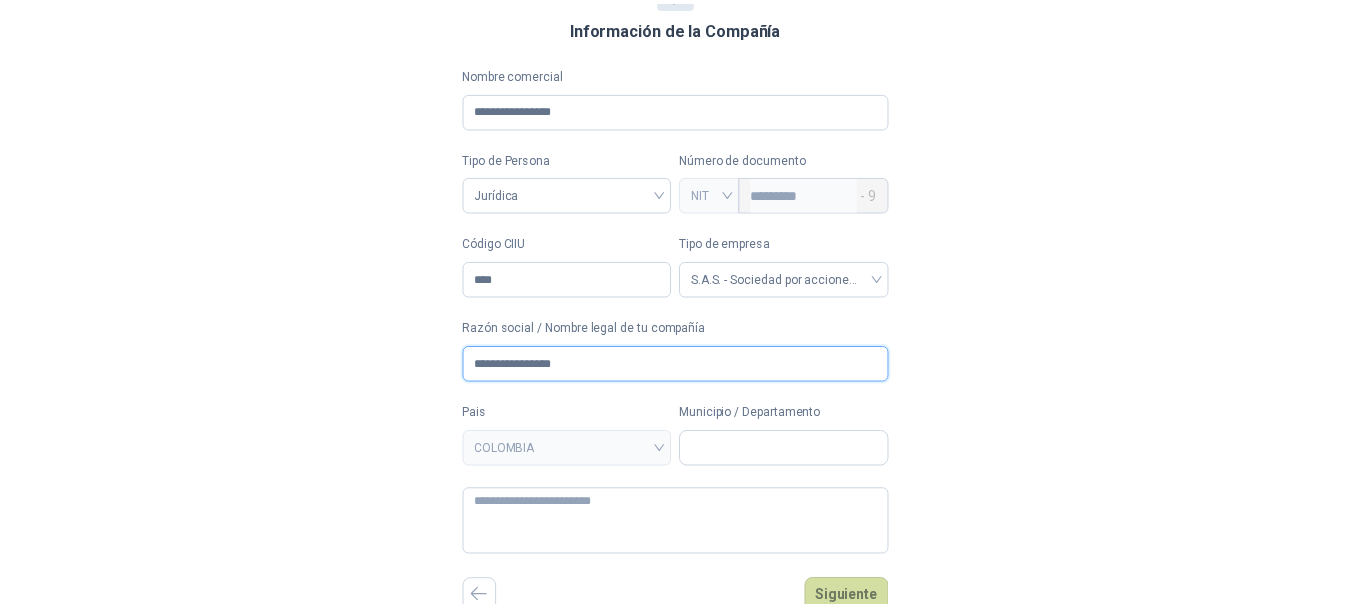scroll, scrollTop: 112, scrollLeft: 0, axis: vertical 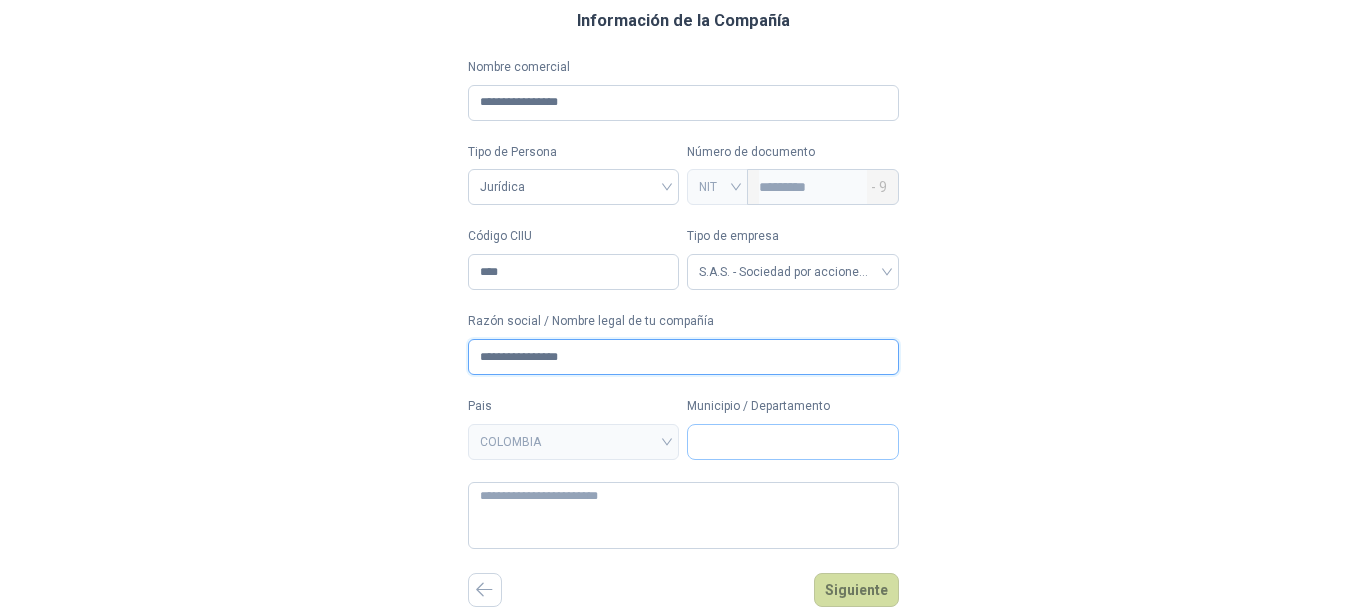 type on "**********" 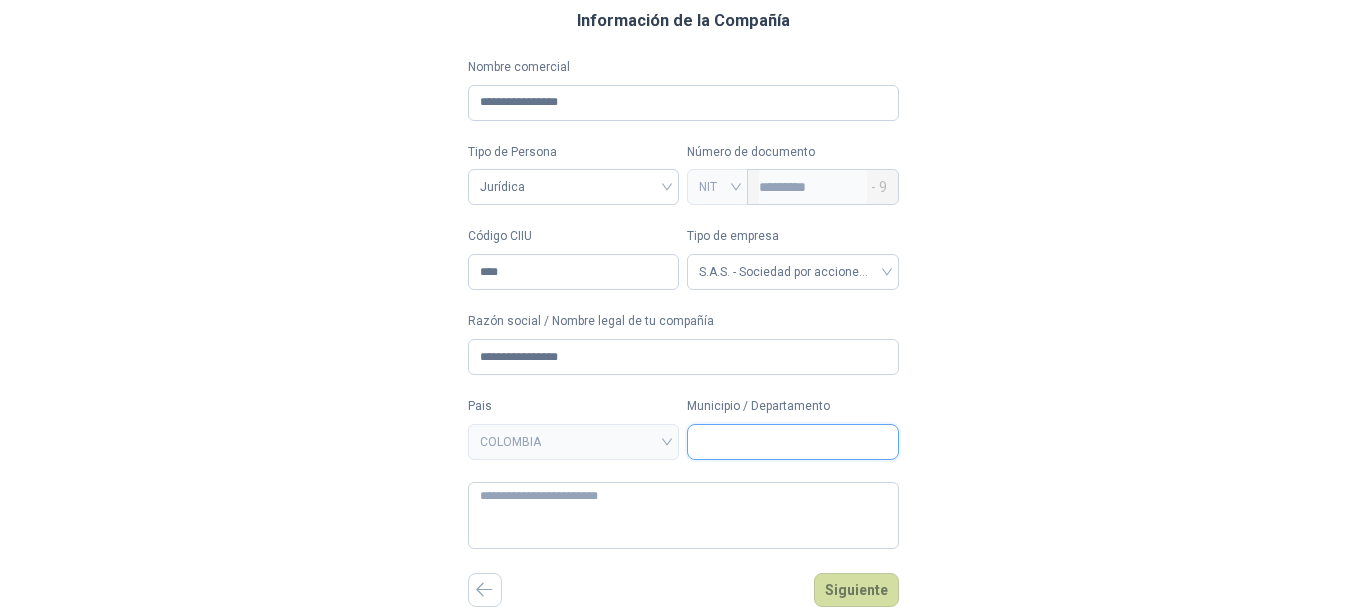 click on "Municipio / Departamento" at bounding box center [793, 442] 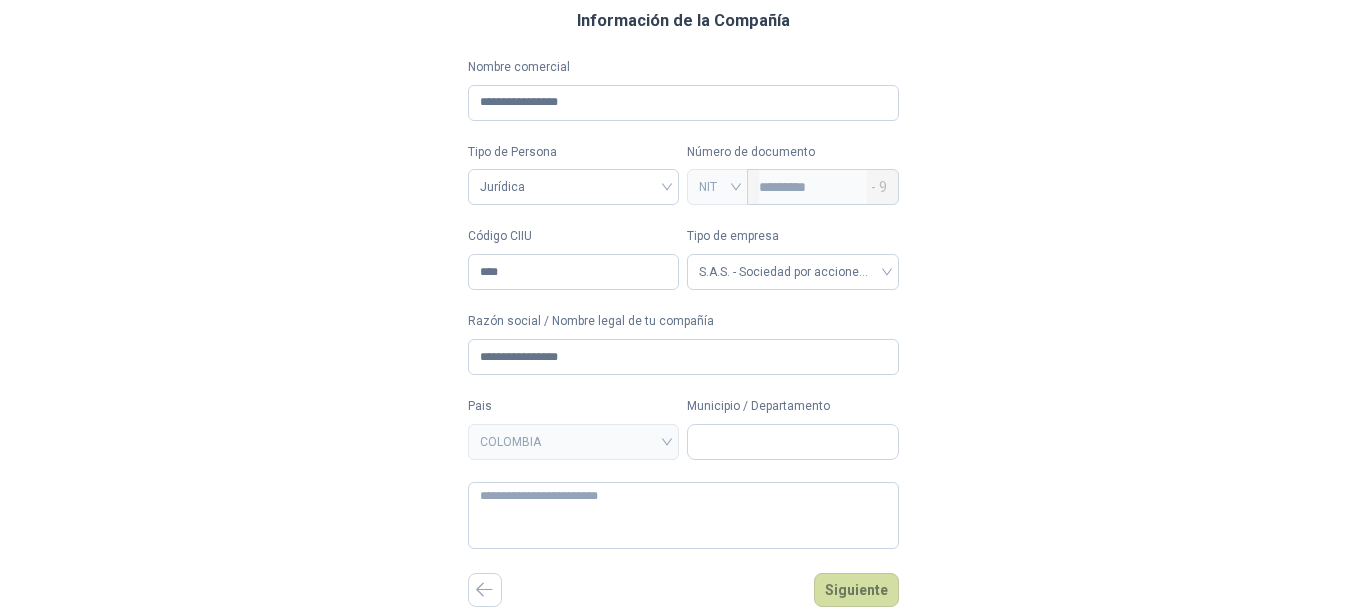 click on "**********" at bounding box center [683, 303] 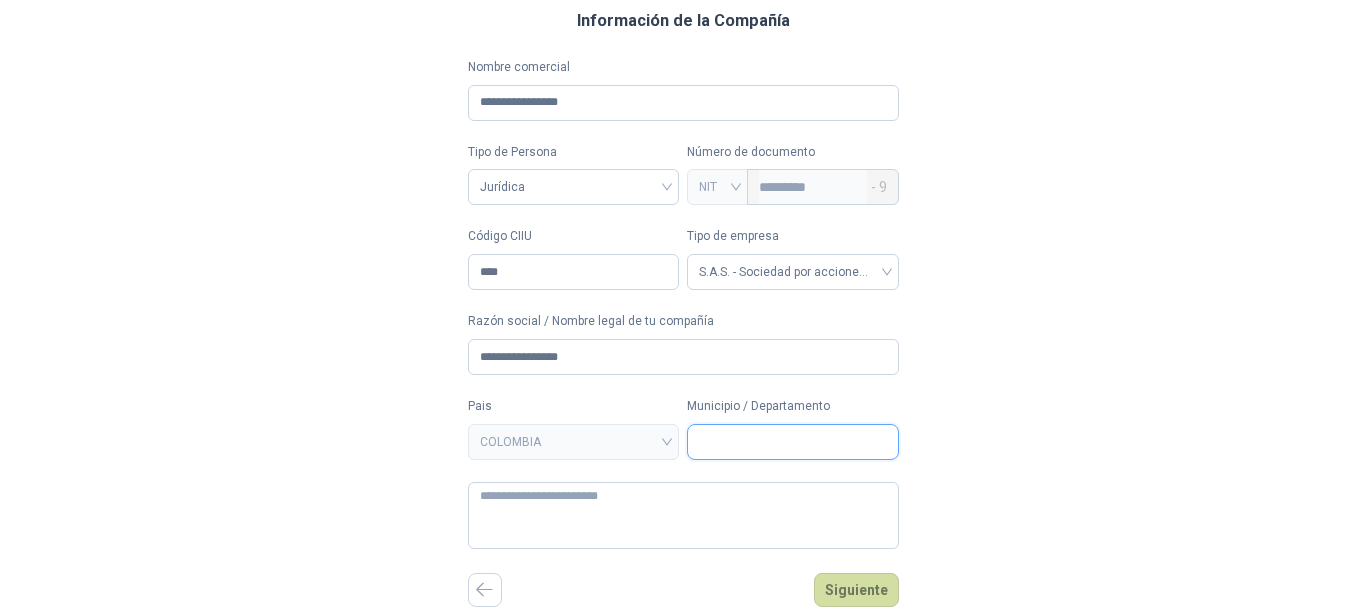 click on "Municipio / Departamento" at bounding box center [793, 442] 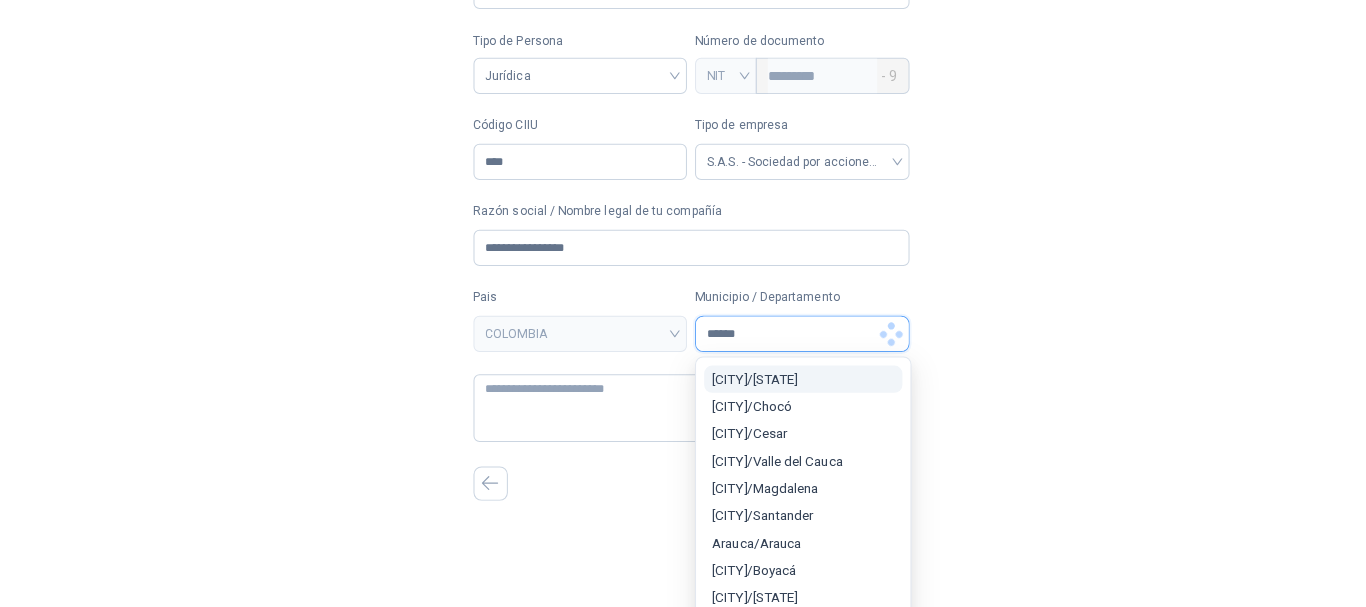 scroll, scrollTop: 0, scrollLeft: 0, axis: both 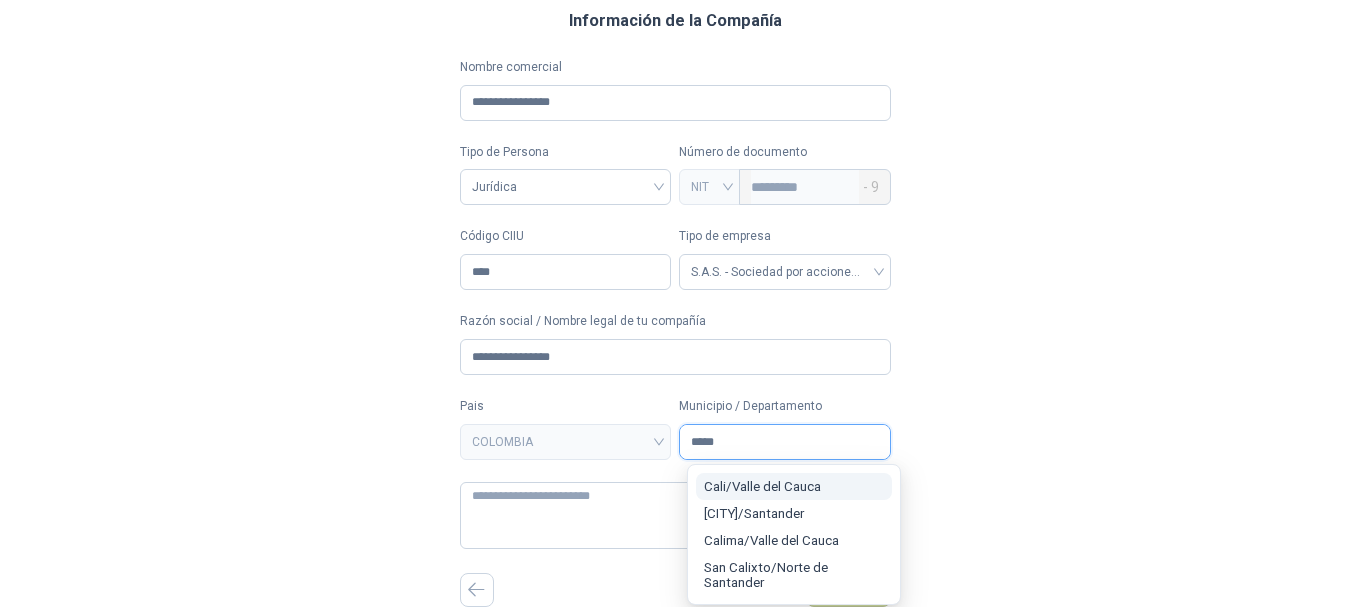 type on "****" 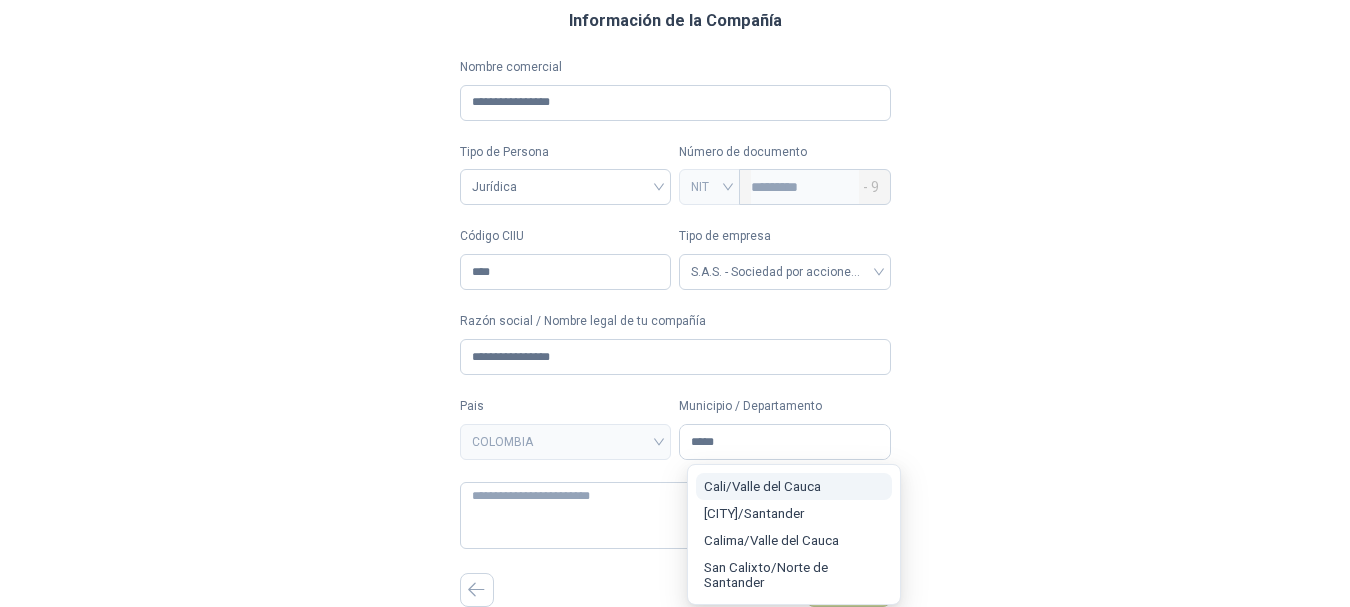 click on "[CITY]  /  [STATE]" at bounding box center (762, 486) 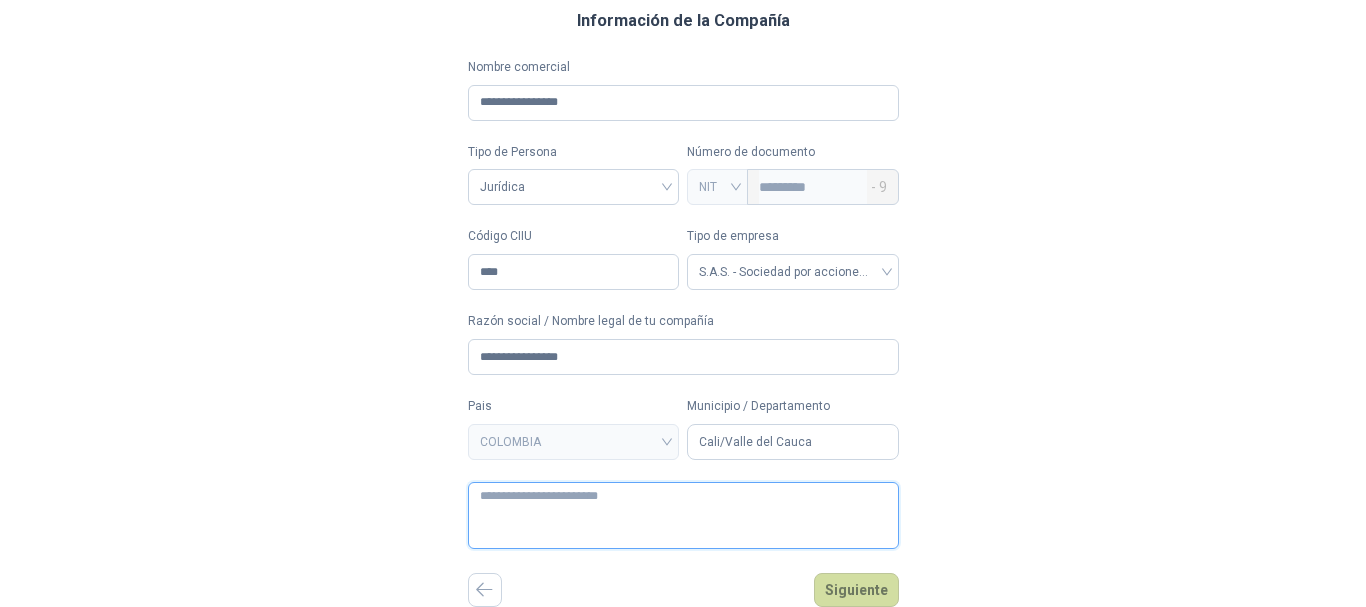 click at bounding box center [683, 515] 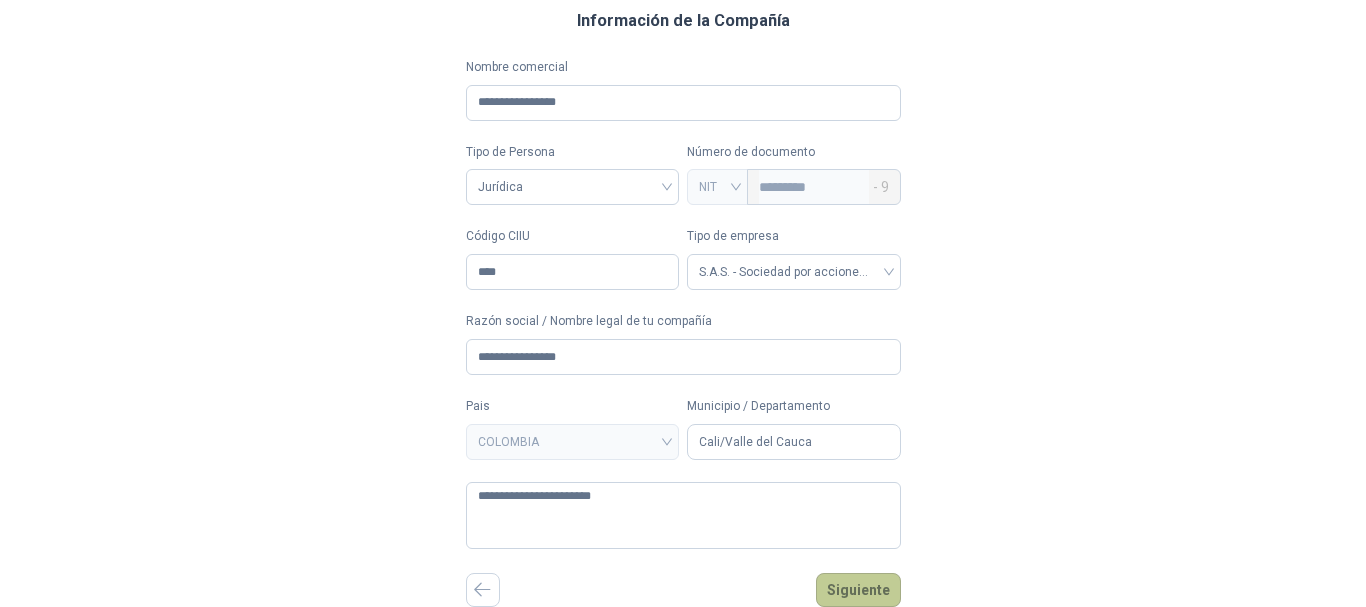 click on "Siguiente" at bounding box center (858, 590) 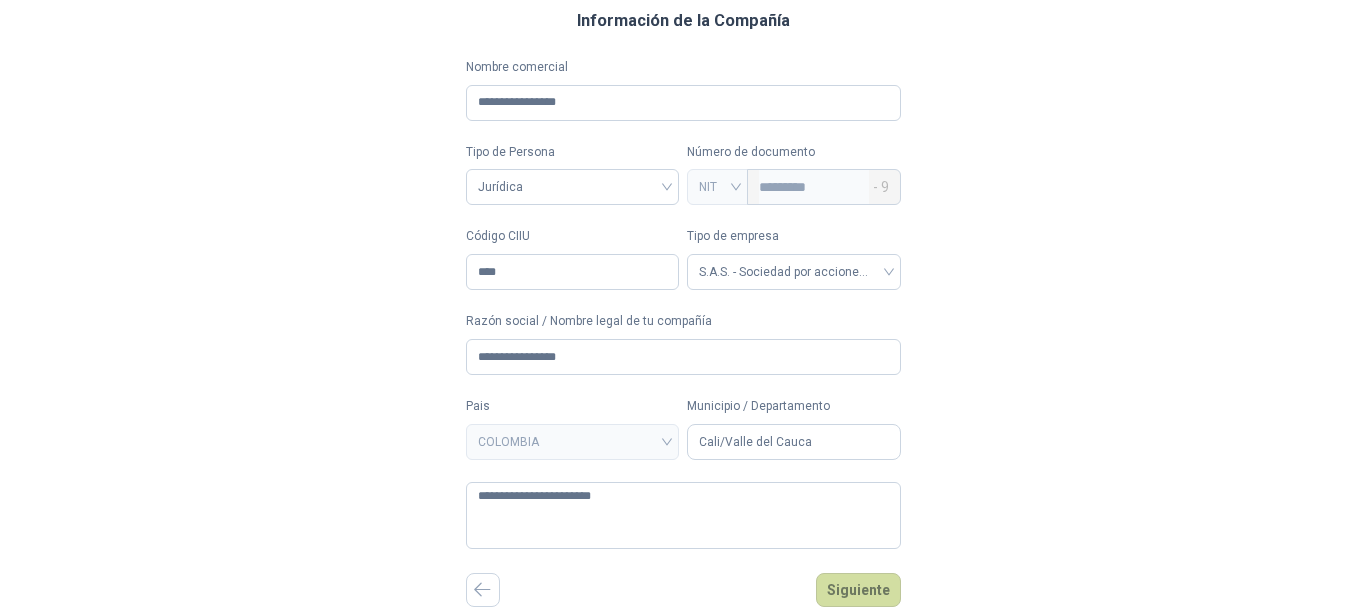 scroll, scrollTop: 0, scrollLeft: 0, axis: both 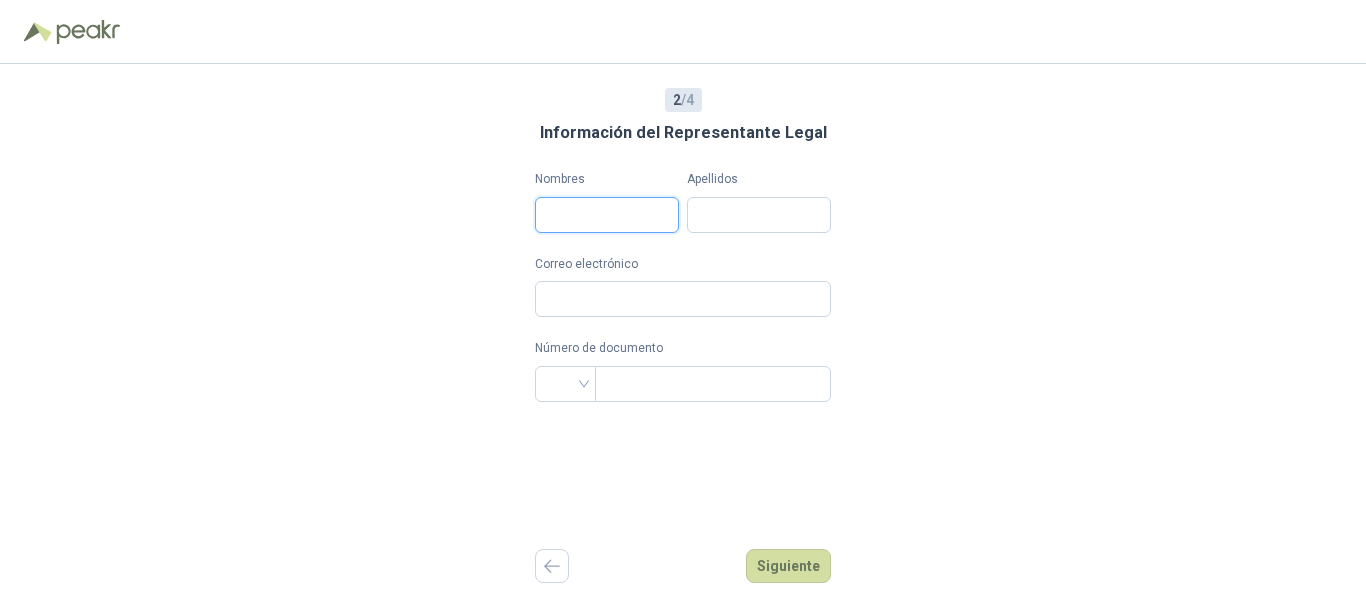 click on "Nombres" at bounding box center [607, 215] 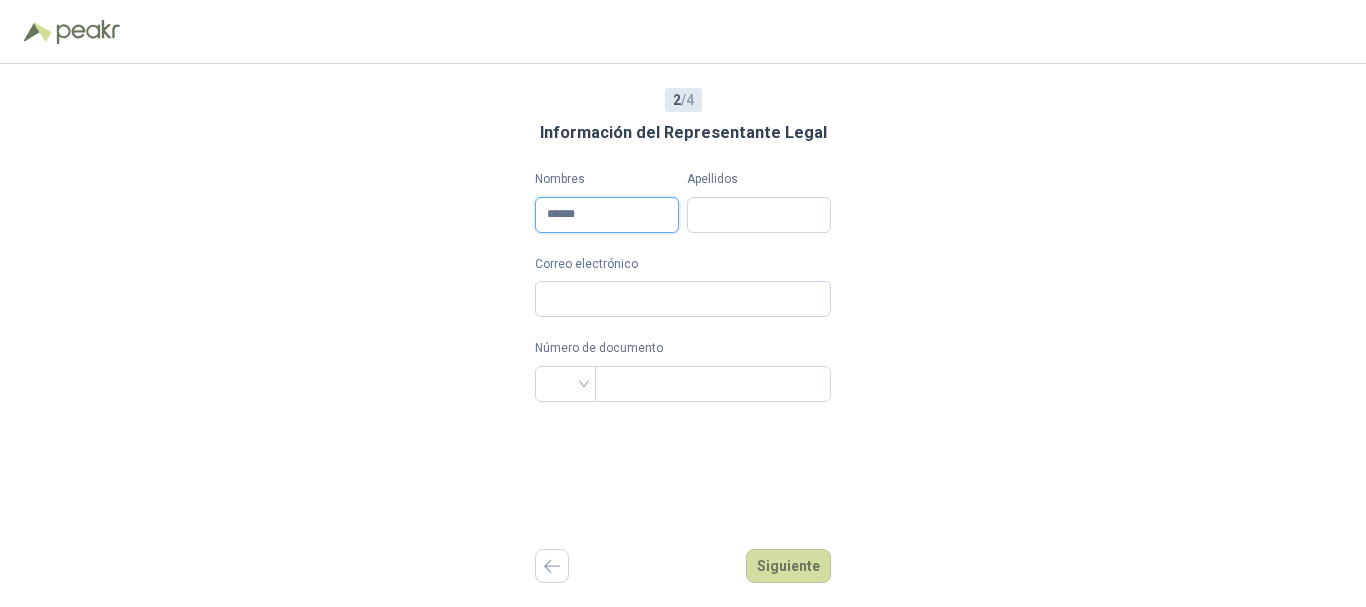 type on "**********" 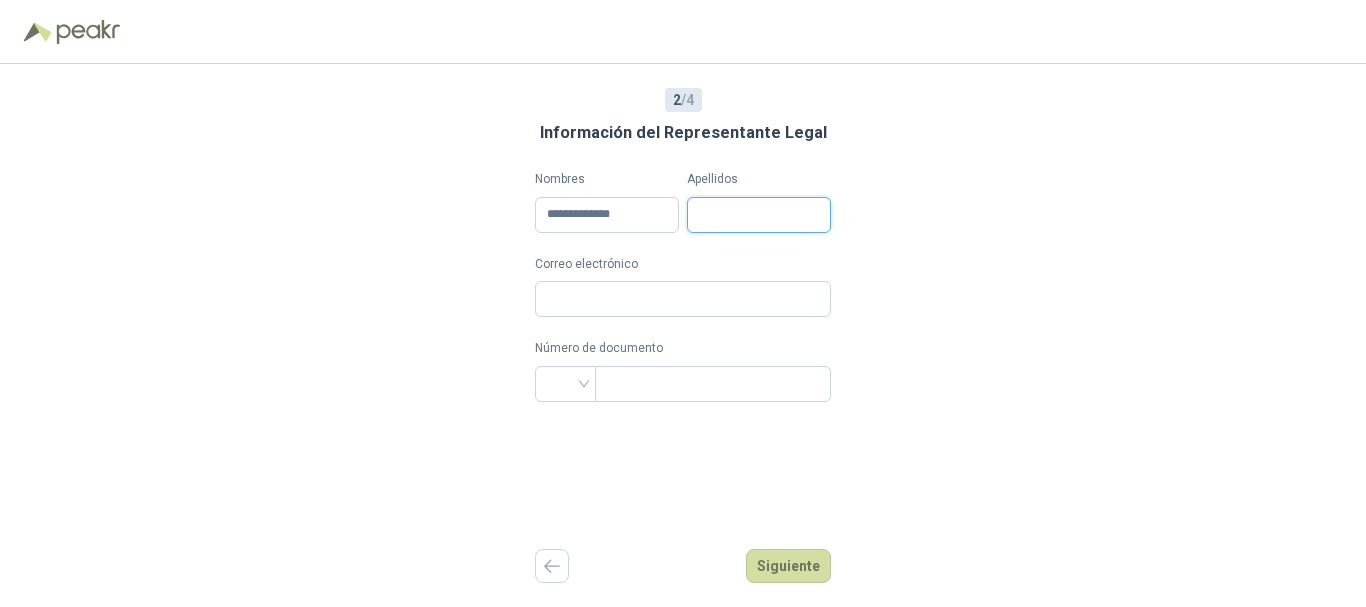 click on "Apellidos" at bounding box center (759, 215) 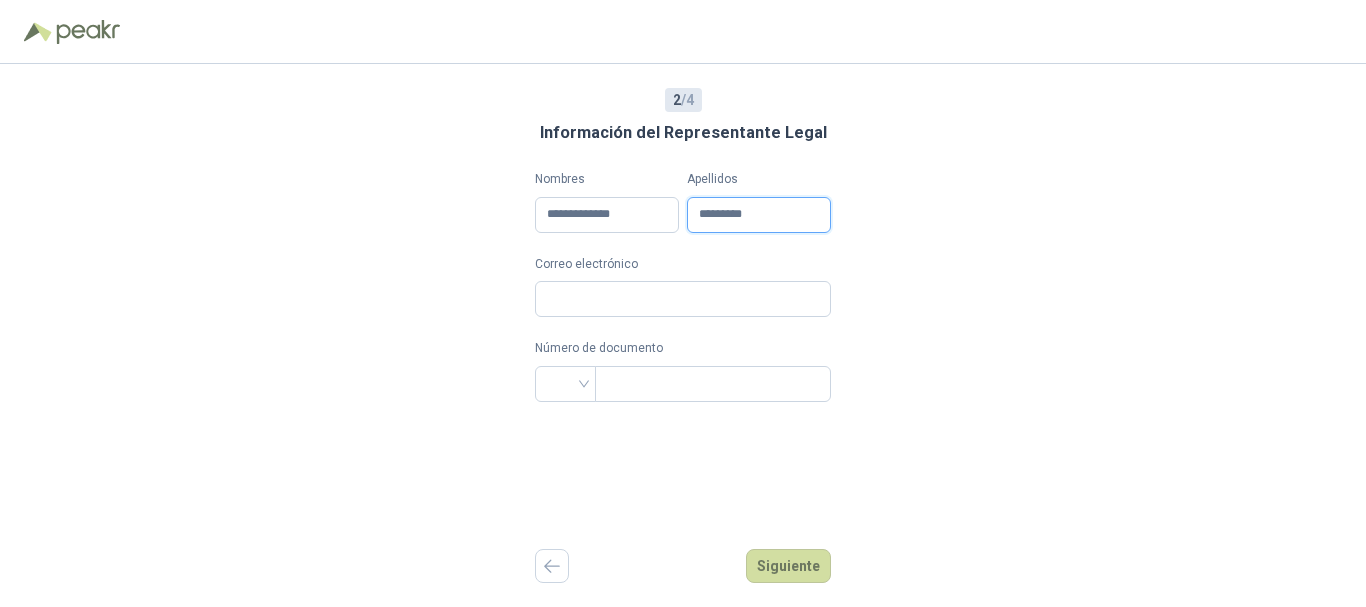 type on "**********" 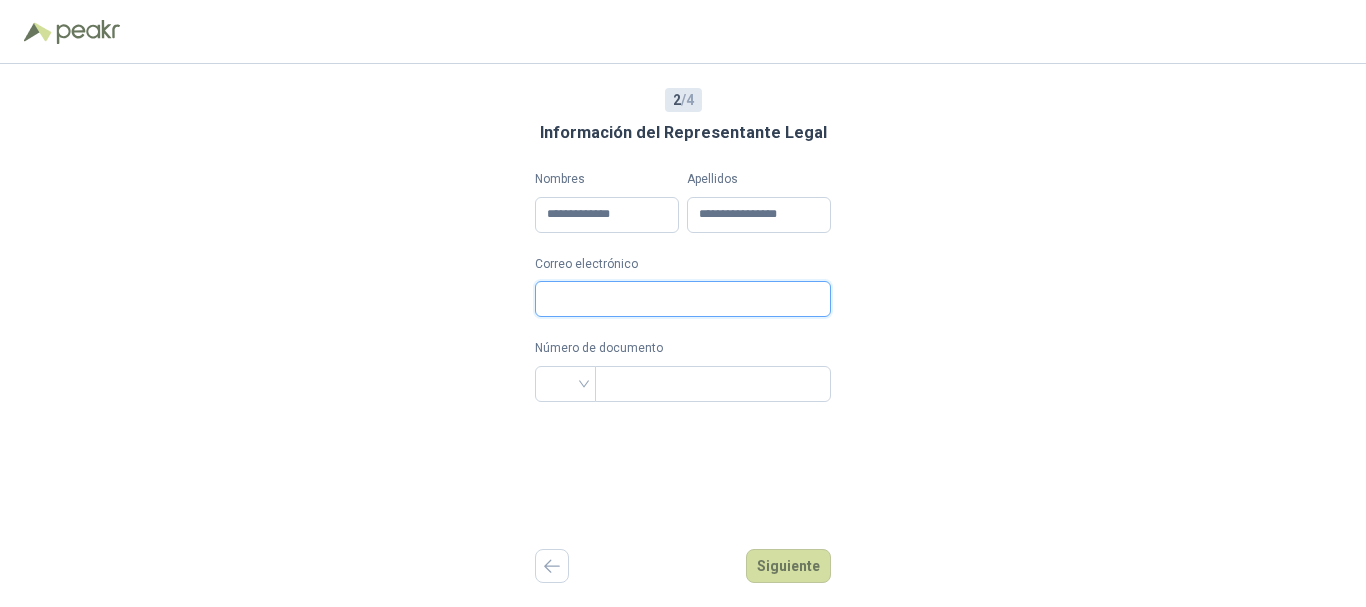 click on "Correo electrónico" at bounding box center [683, 299] 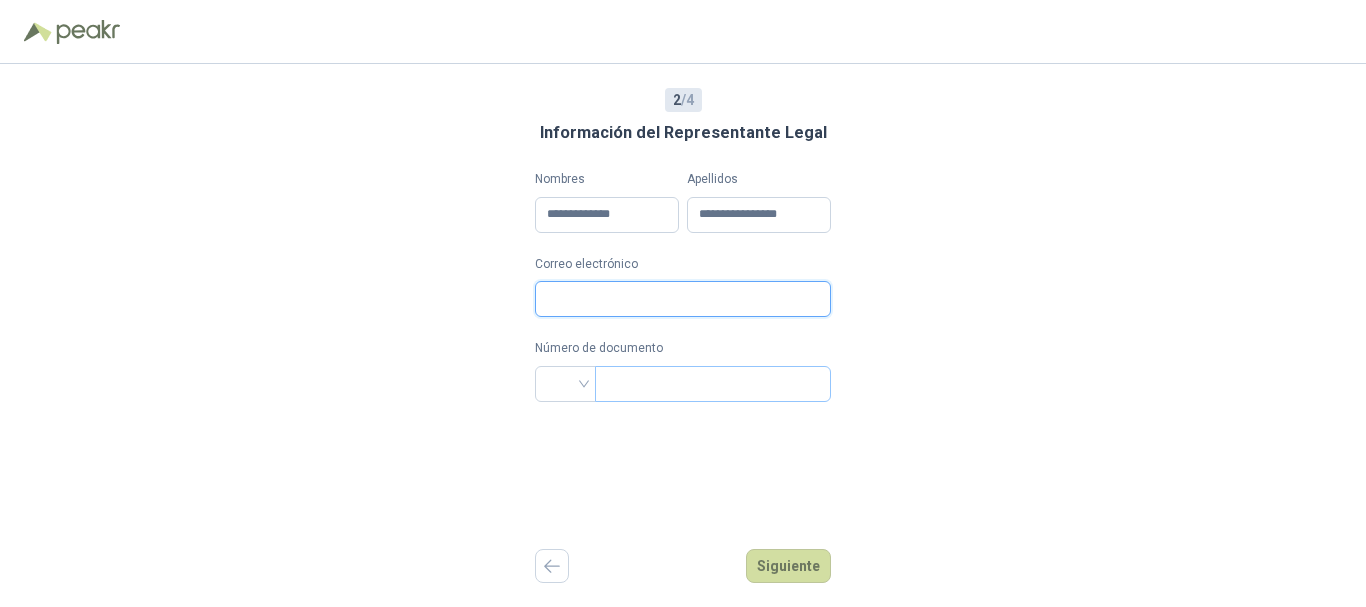type on "**********" 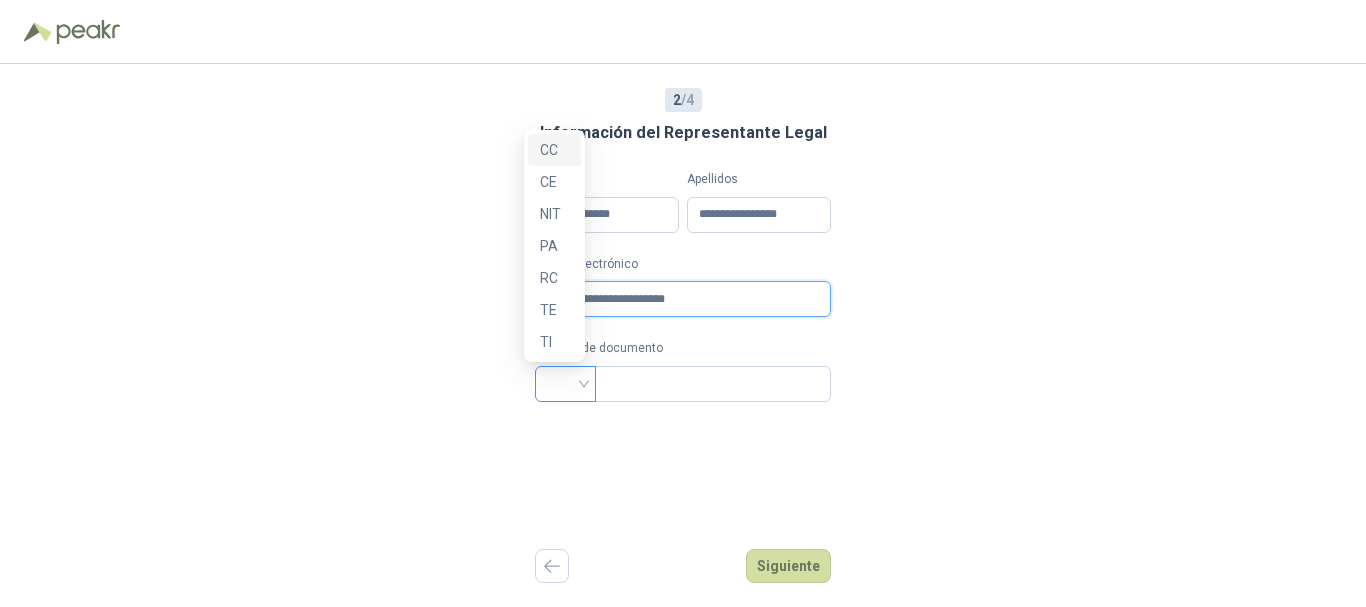 click at bounding box center [565, 384] 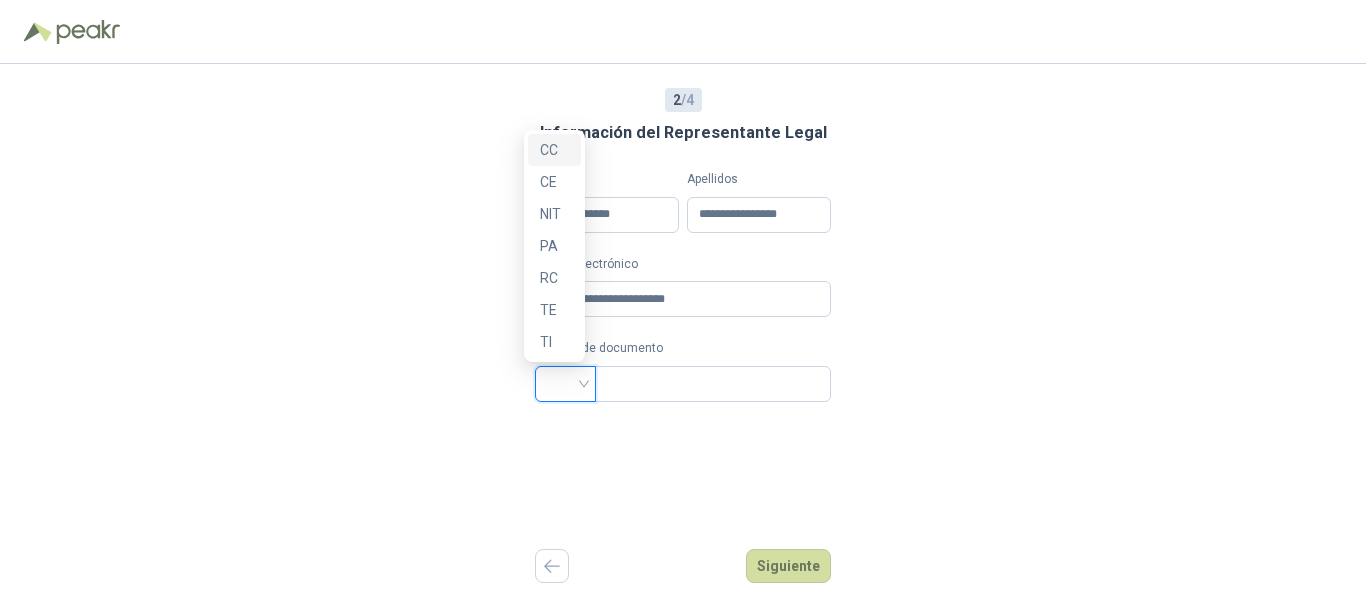 click on "CC" at bounding box center (554, 150) 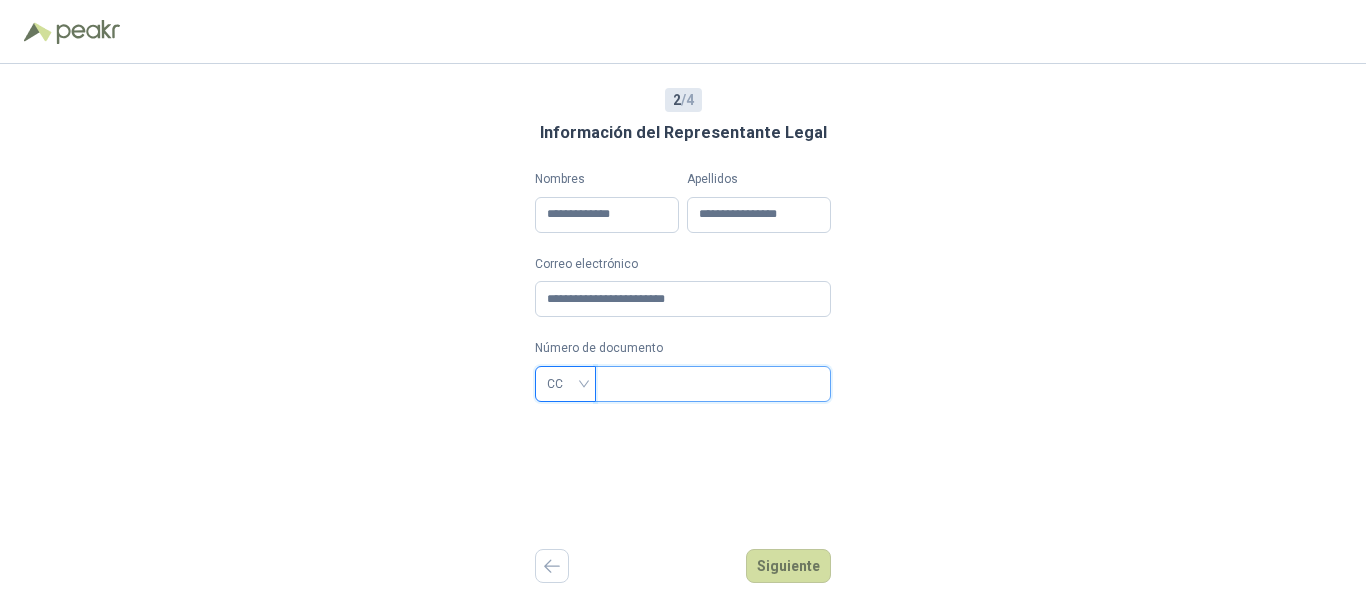 click at bounding box center (711, 384) 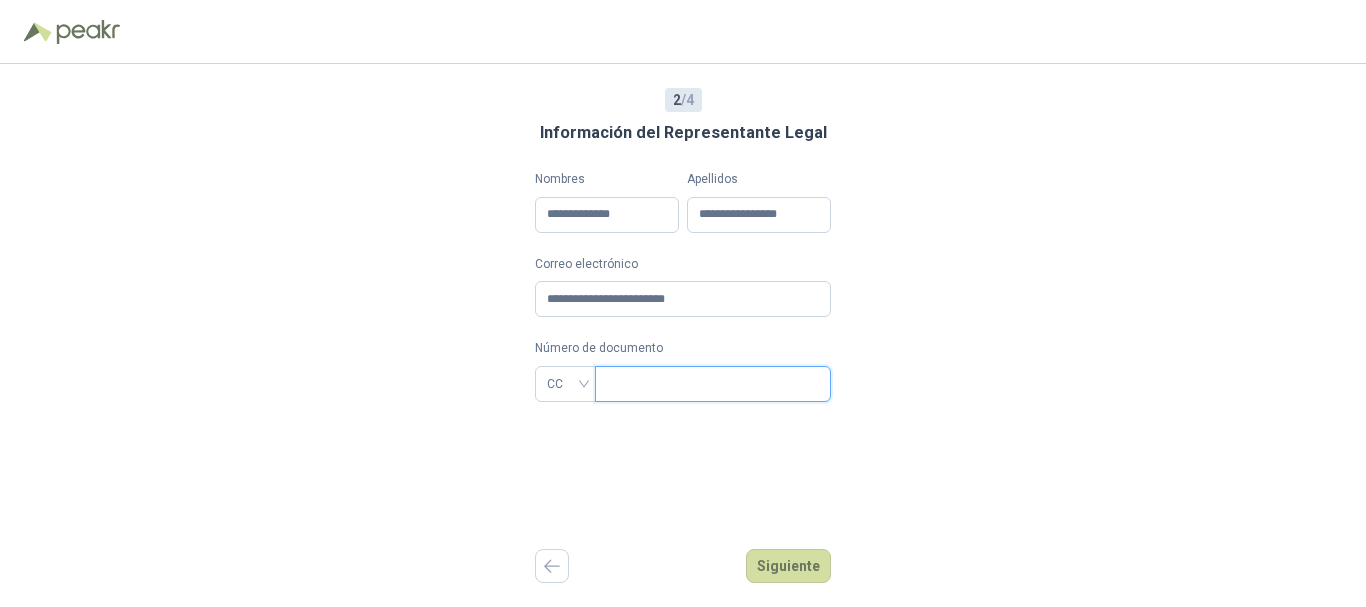 type on "********" 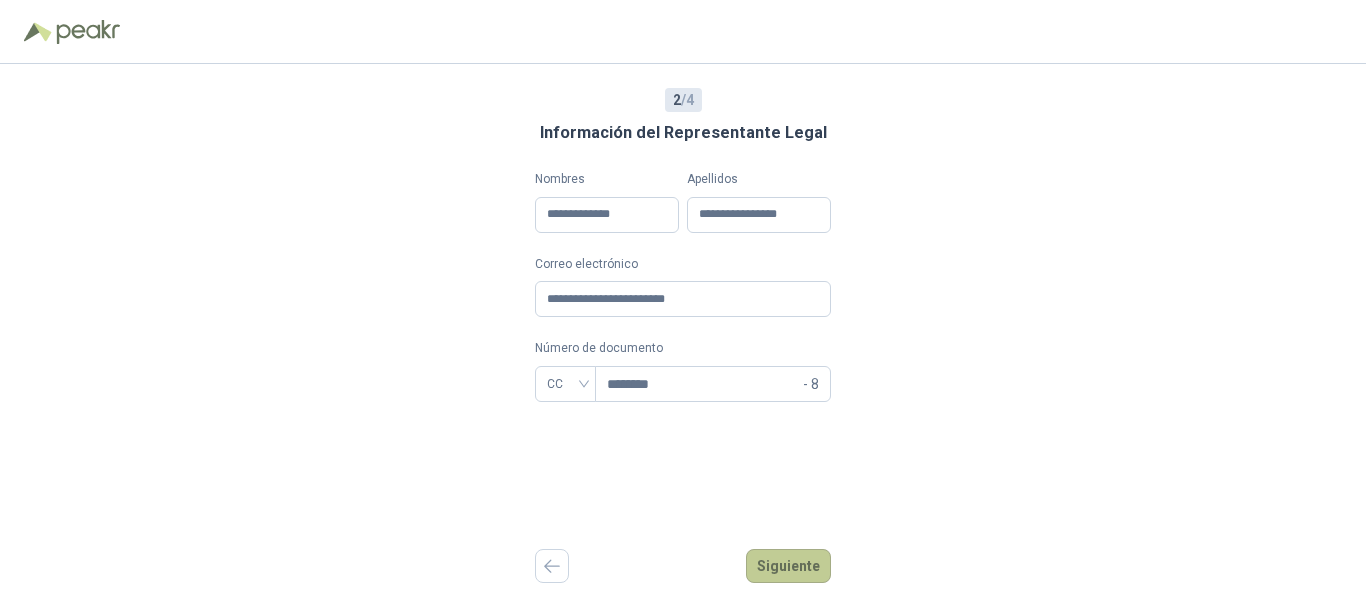 click on "Siguiente" at bounding box center (788, 566) 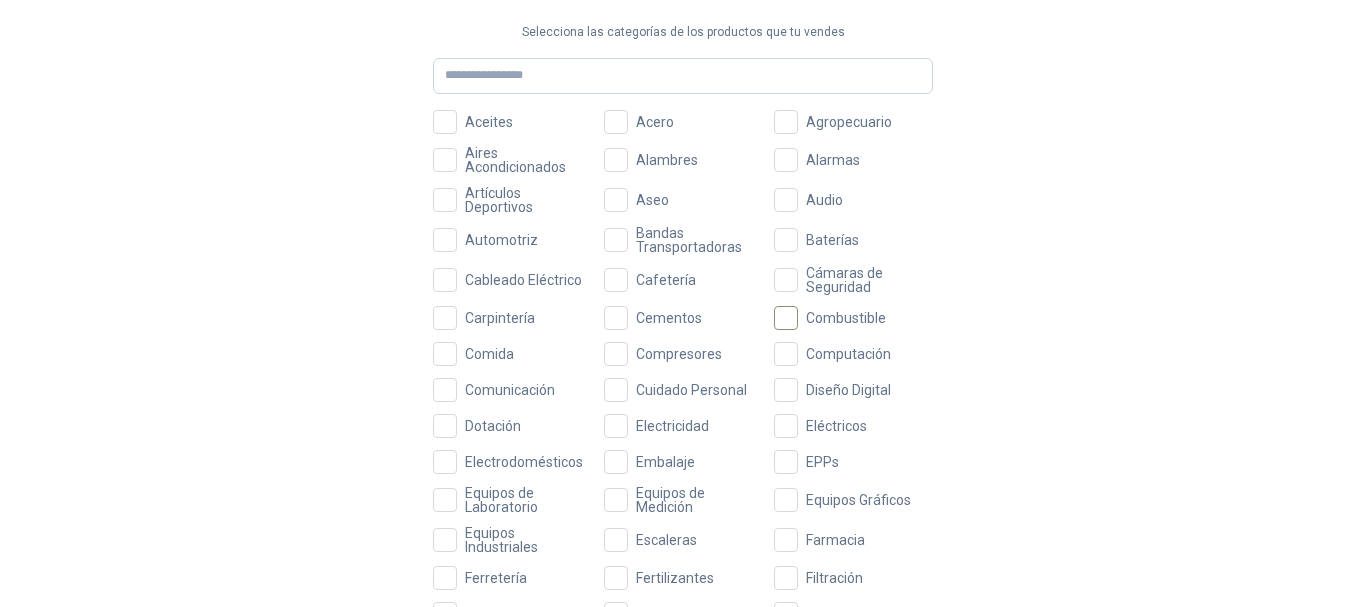 scroll, scrollTop: 84, scrollLeft: 0, axis: vertical 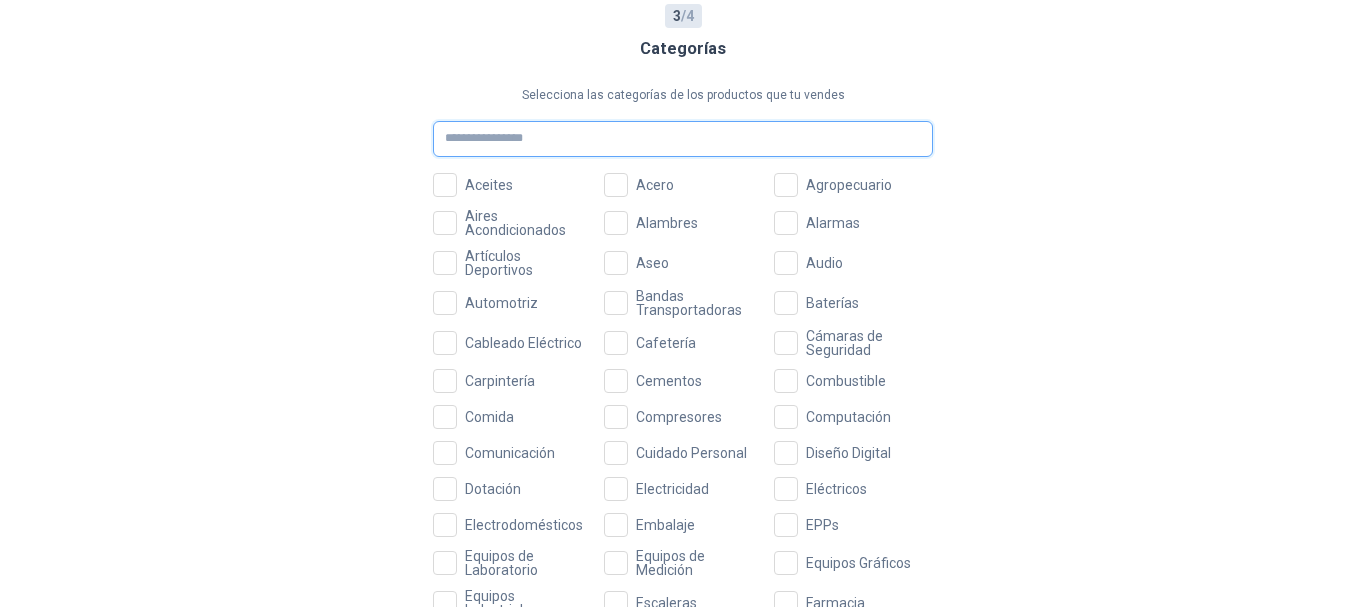 click at bounding box center [683, 139] 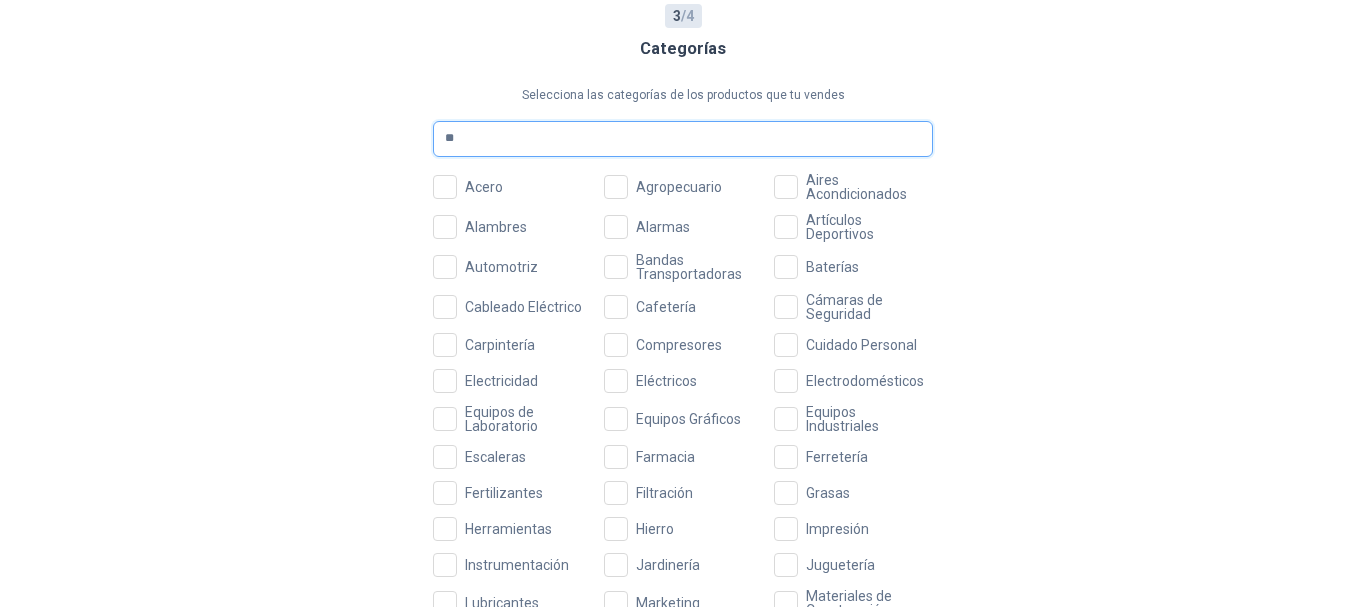 scroll, scrollTop: 0, scrollLeft: 0, axis: both 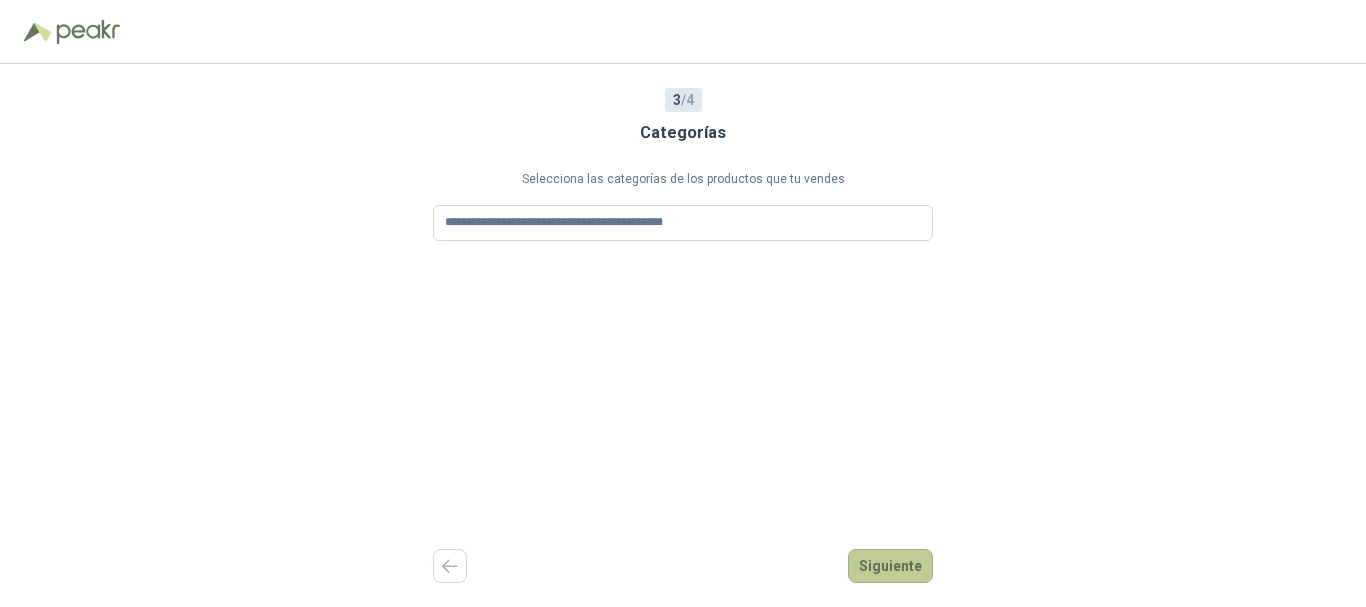 click on "Siguiente" at bounding box center (890, 566) 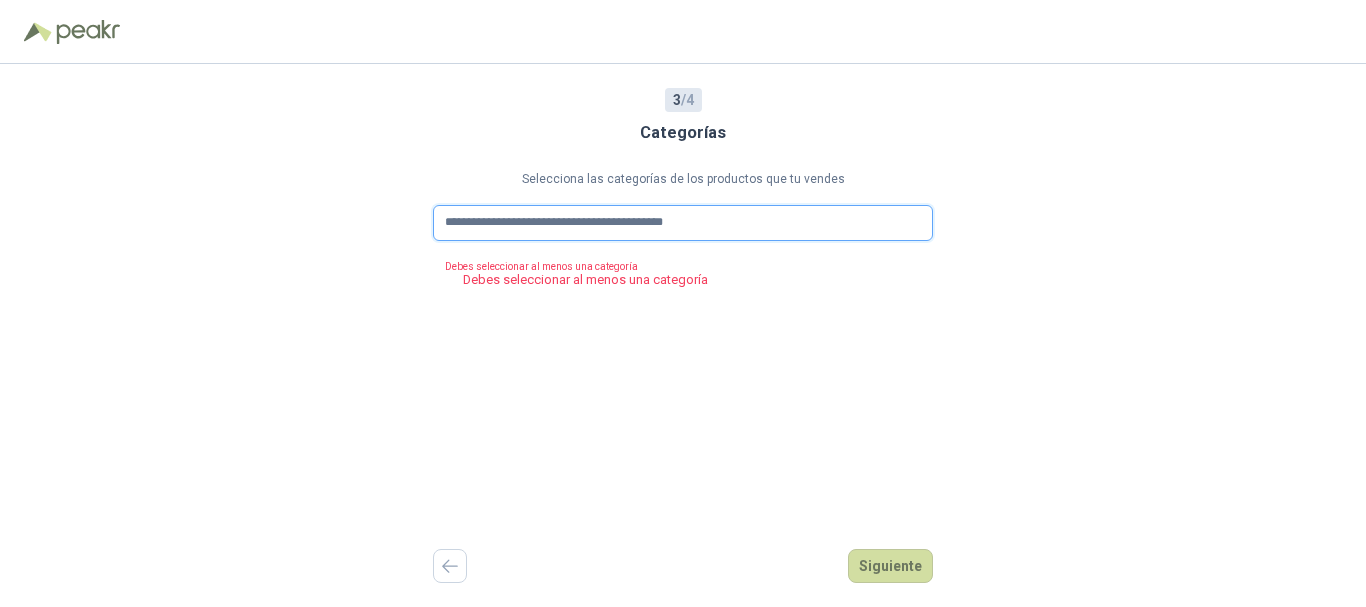 click on "**********" at bounding box center [683, 223] 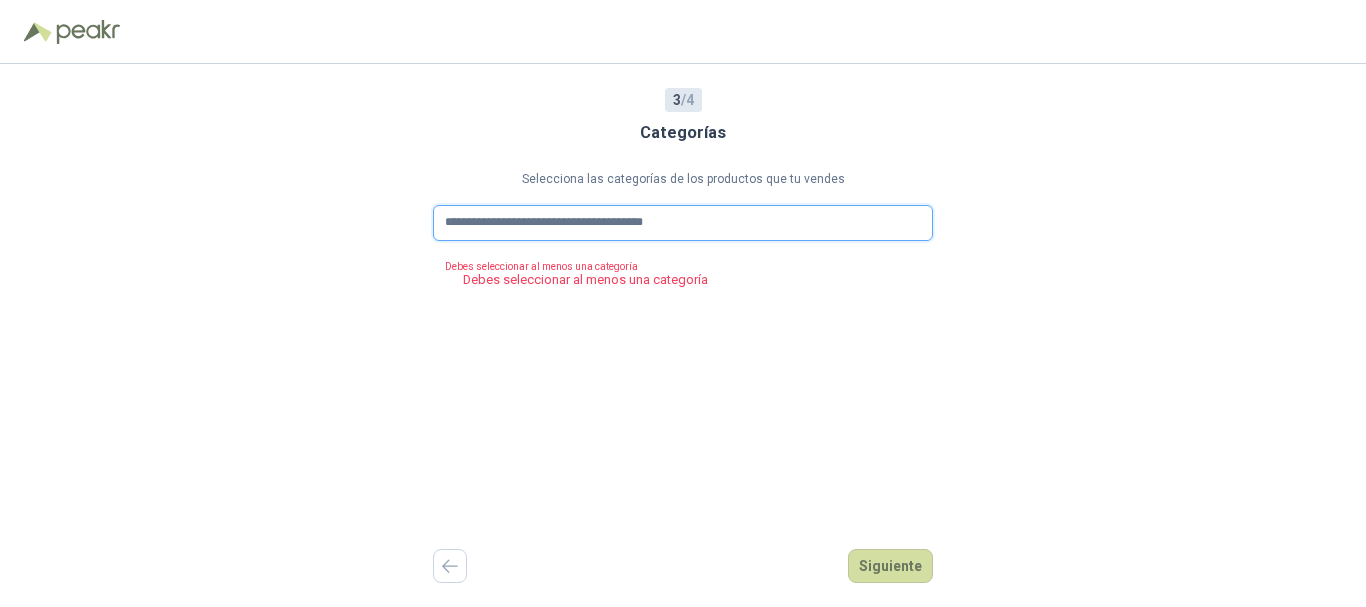 type on "**********" 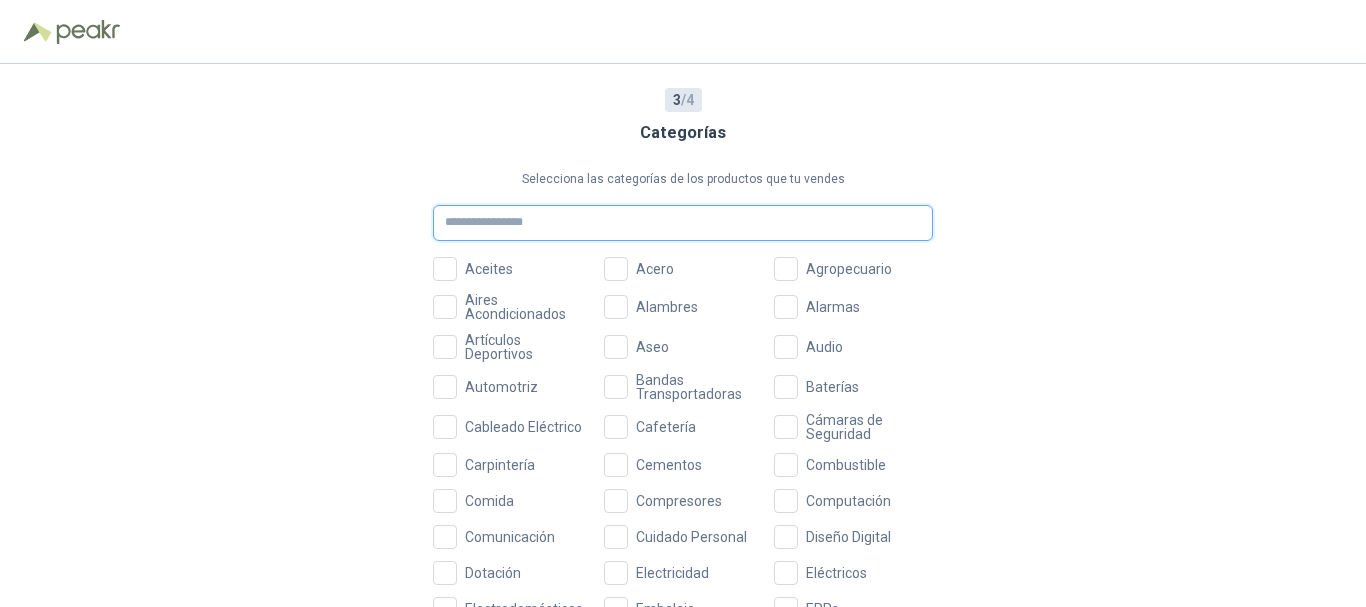 scroll, scrollTop: 100, scrollLeft: 0, axis: vertical 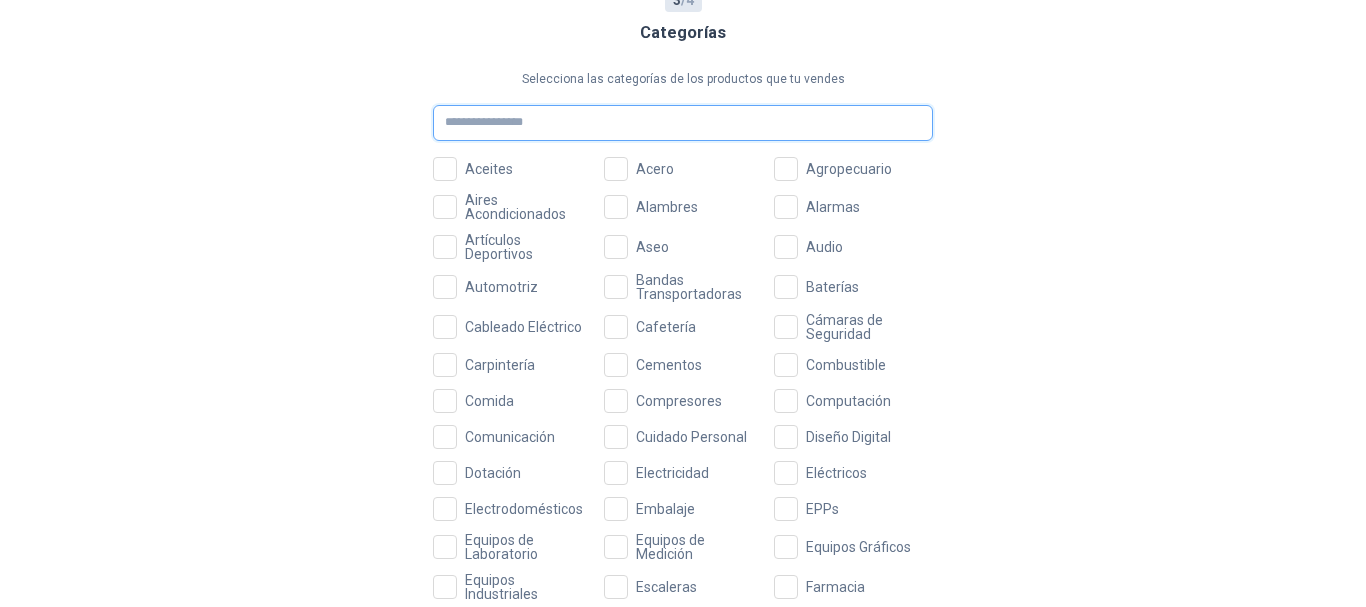 type 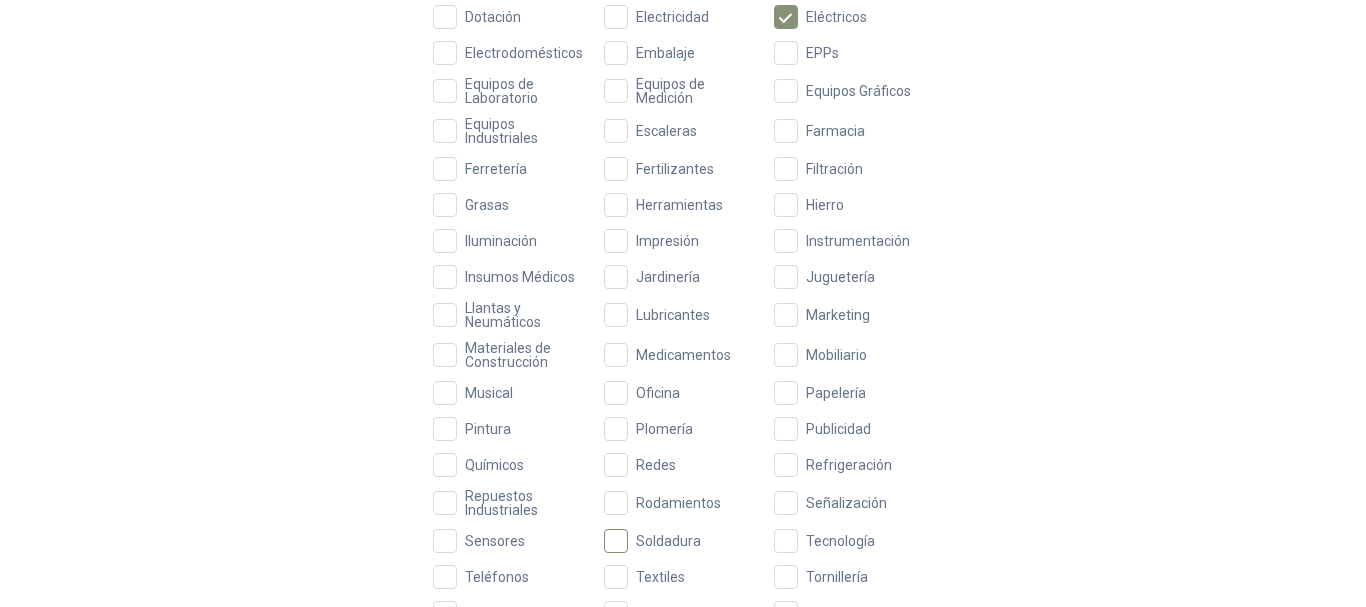 scroll, scrollTop: 600, scrollLeft: 0, axis: vertical 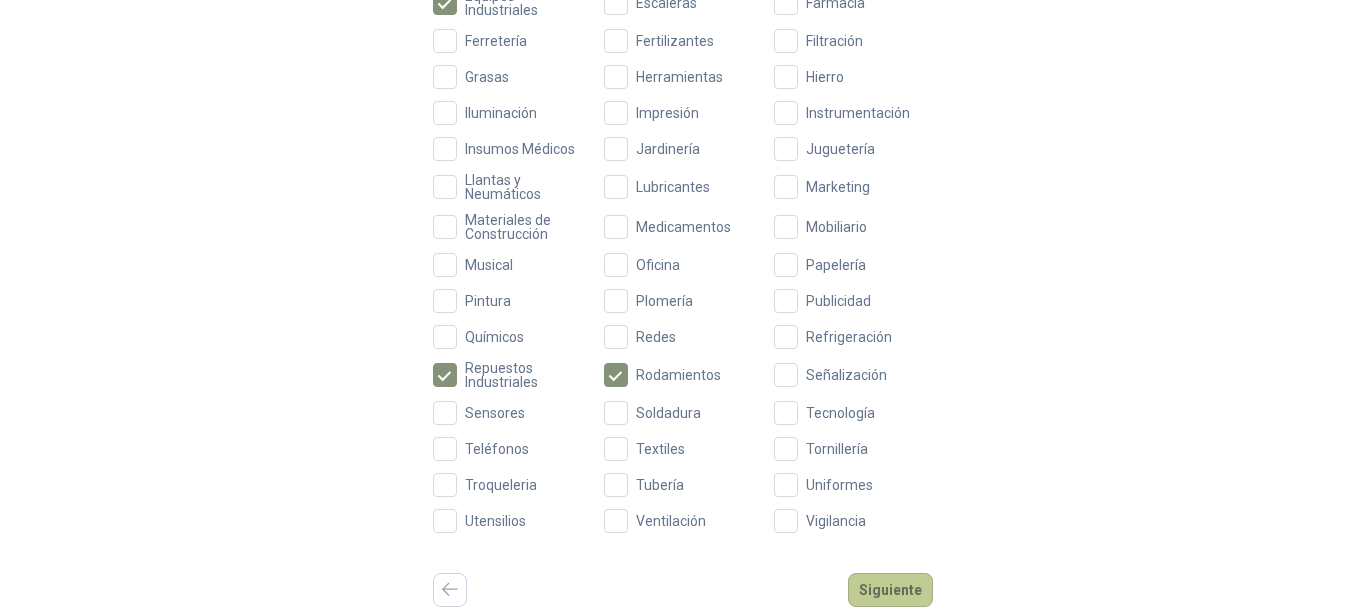 click on "Siguiente" at bounding box center [890, 590] 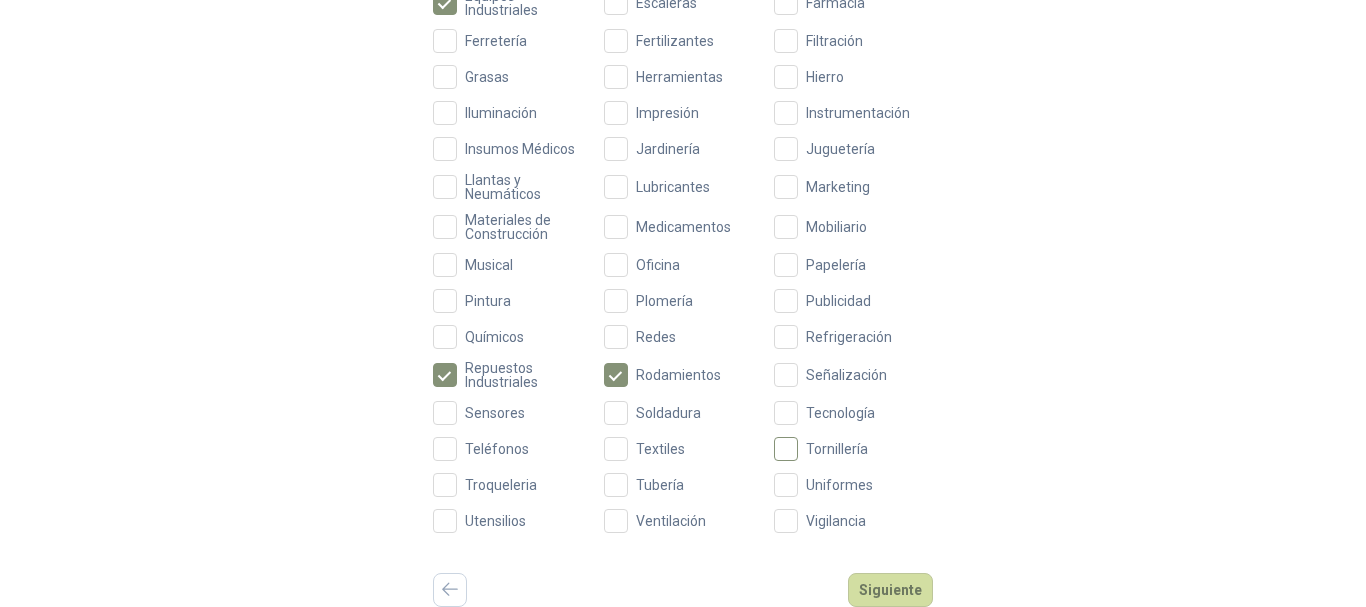 scroll, scrollTop: 0, scrollLeft: 0, axis: both 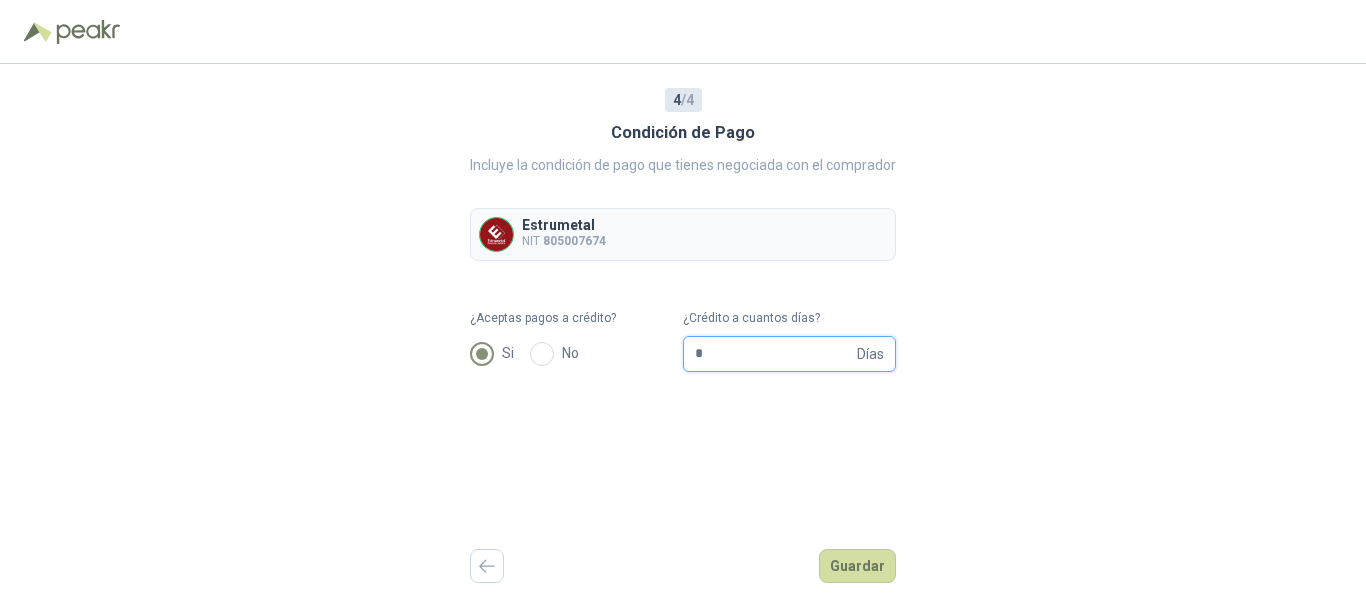 click on "*" at bounding box center (774, 354) 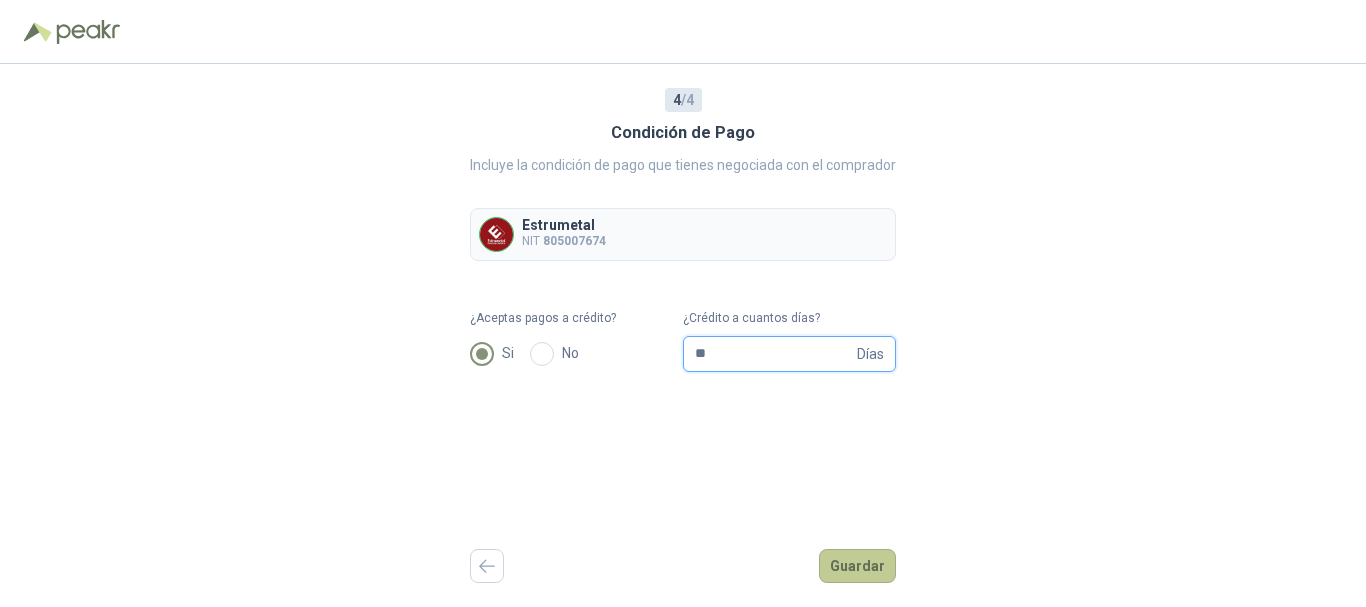 type on "**" 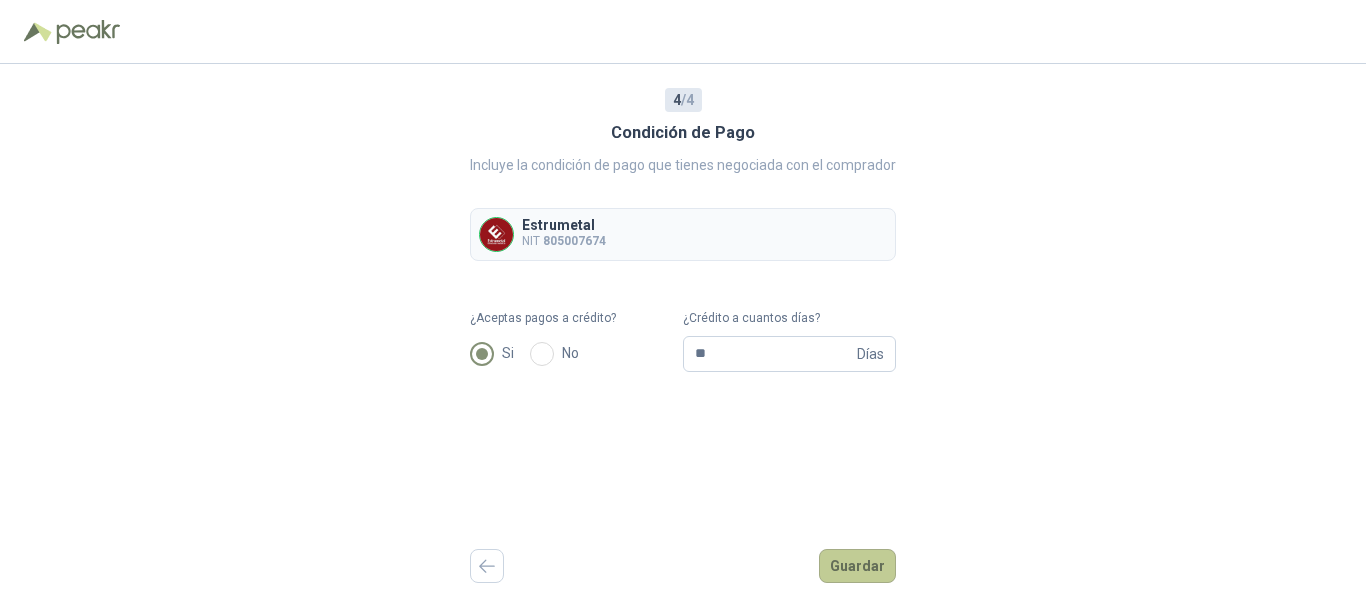 click on "Guardar" at bounding box center [857, 566] 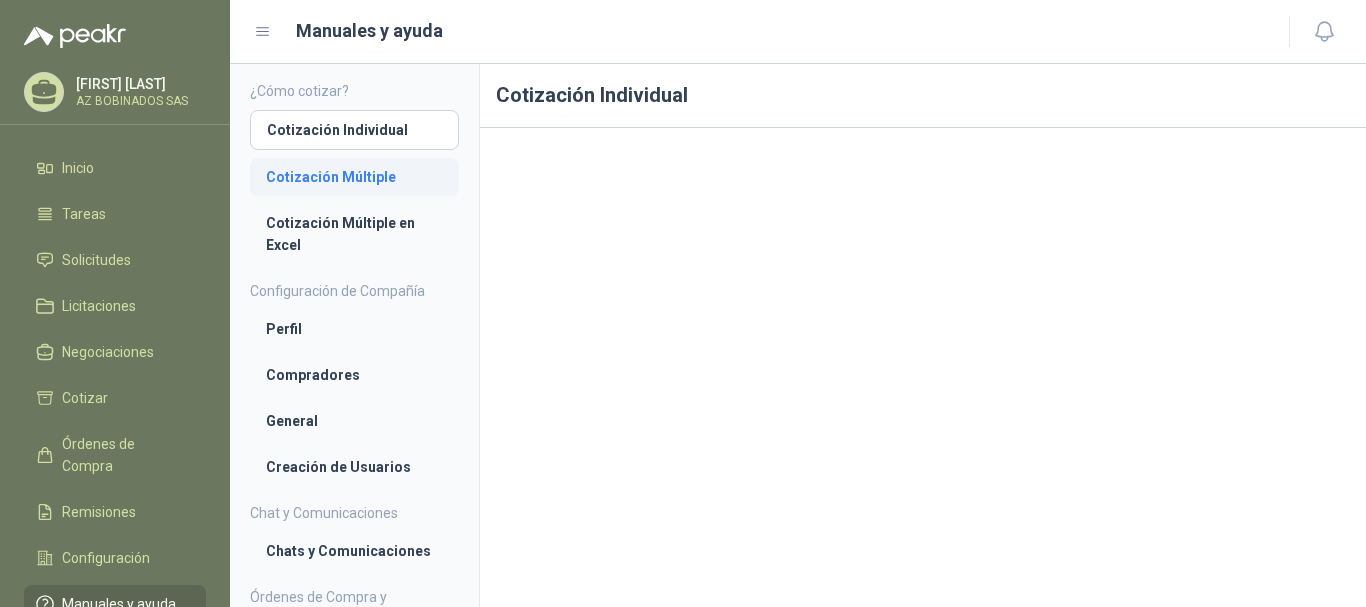 click on "Cotización Múltiple" at bounding box center [354, 177] 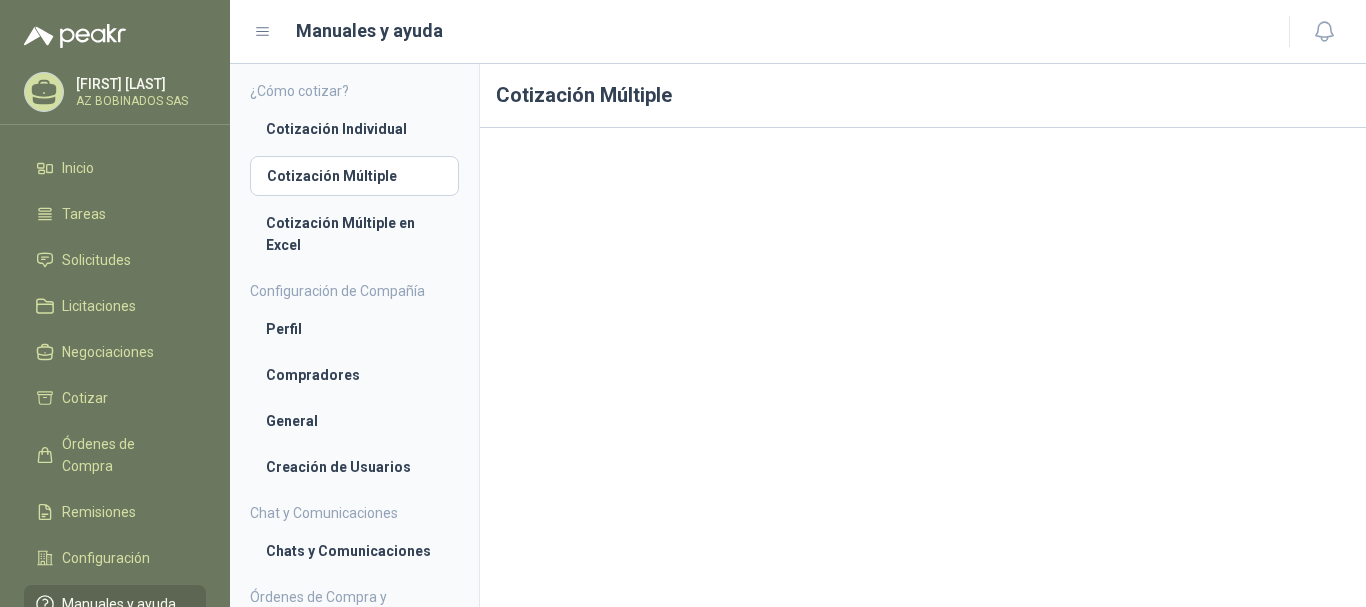 scroll, scrollTop: 31, scrollLeft: 0, axis: vertical 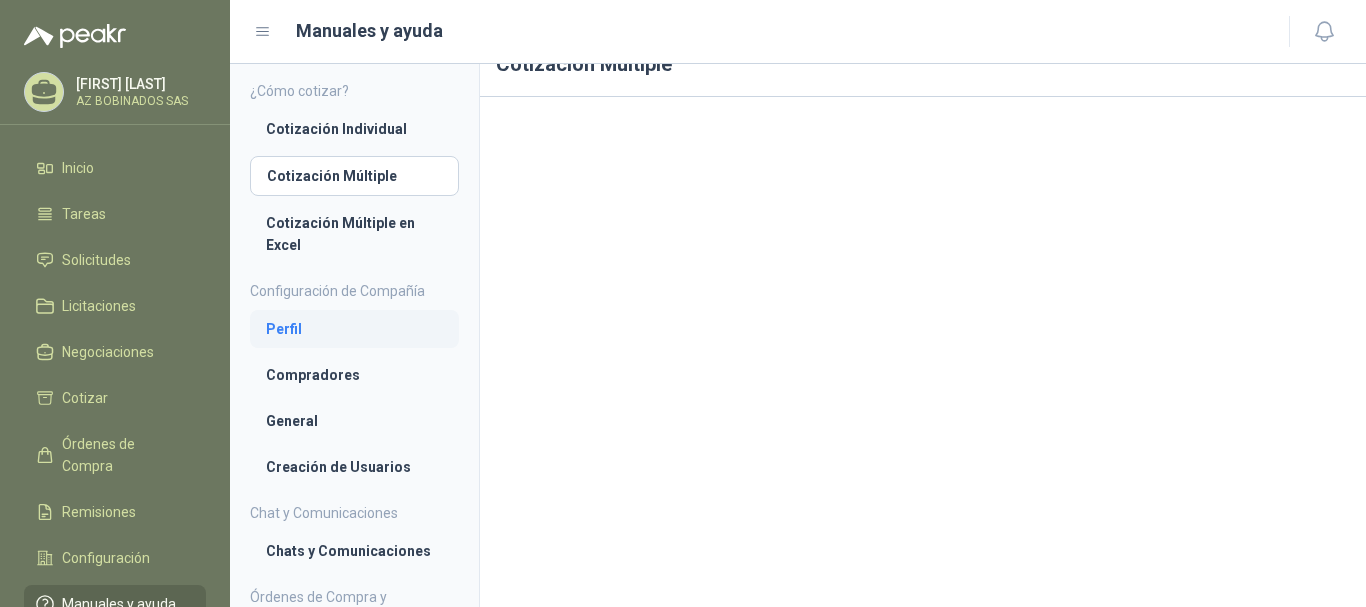click on "Perfil" at bounding box center [354, 329] 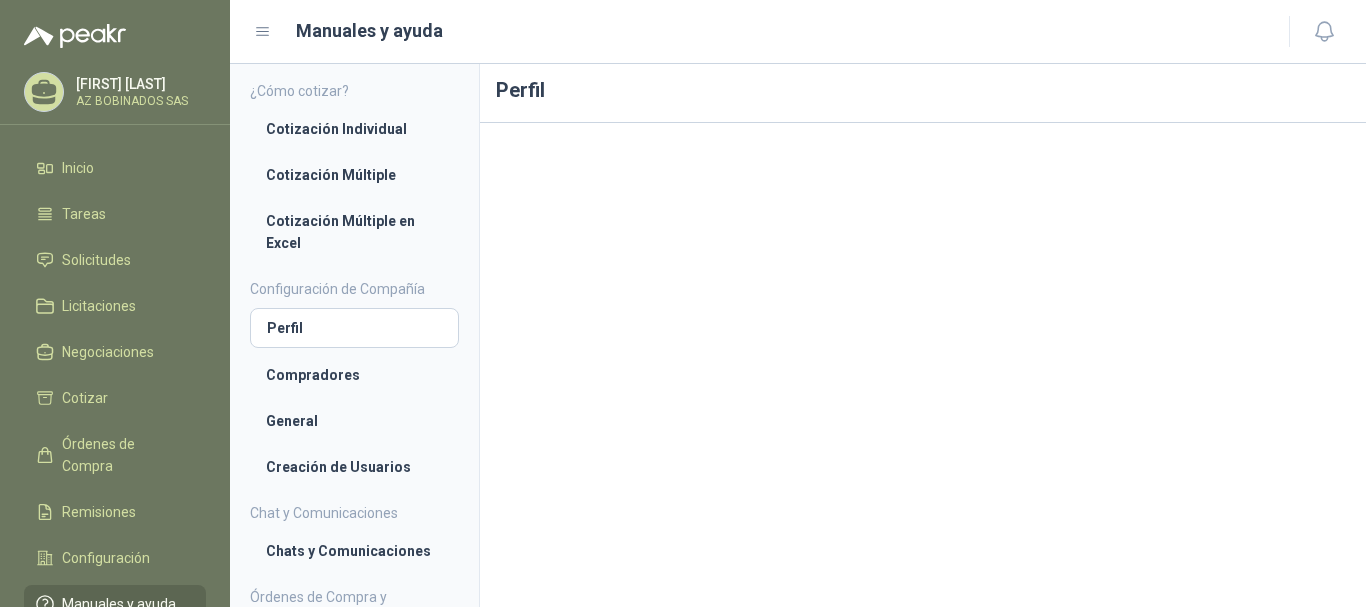 scroll, scrollTop: 0, scrollLeft: 0, axis: both 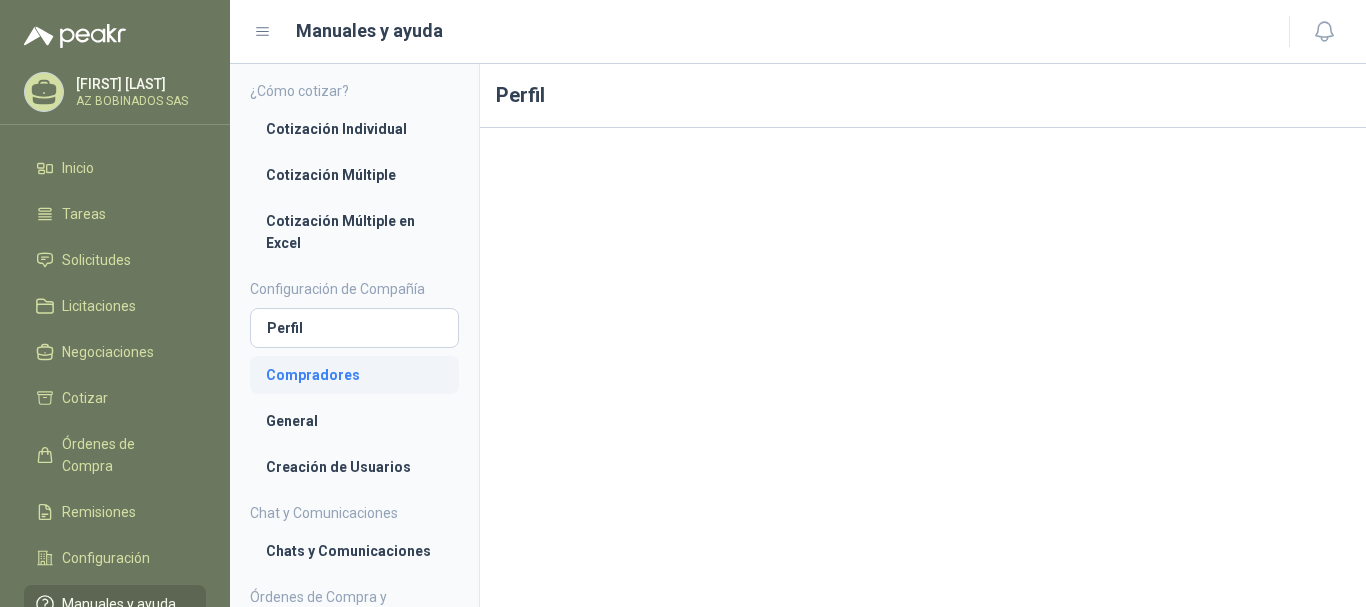 click on "Compradores" at bounding box center [354, 375] 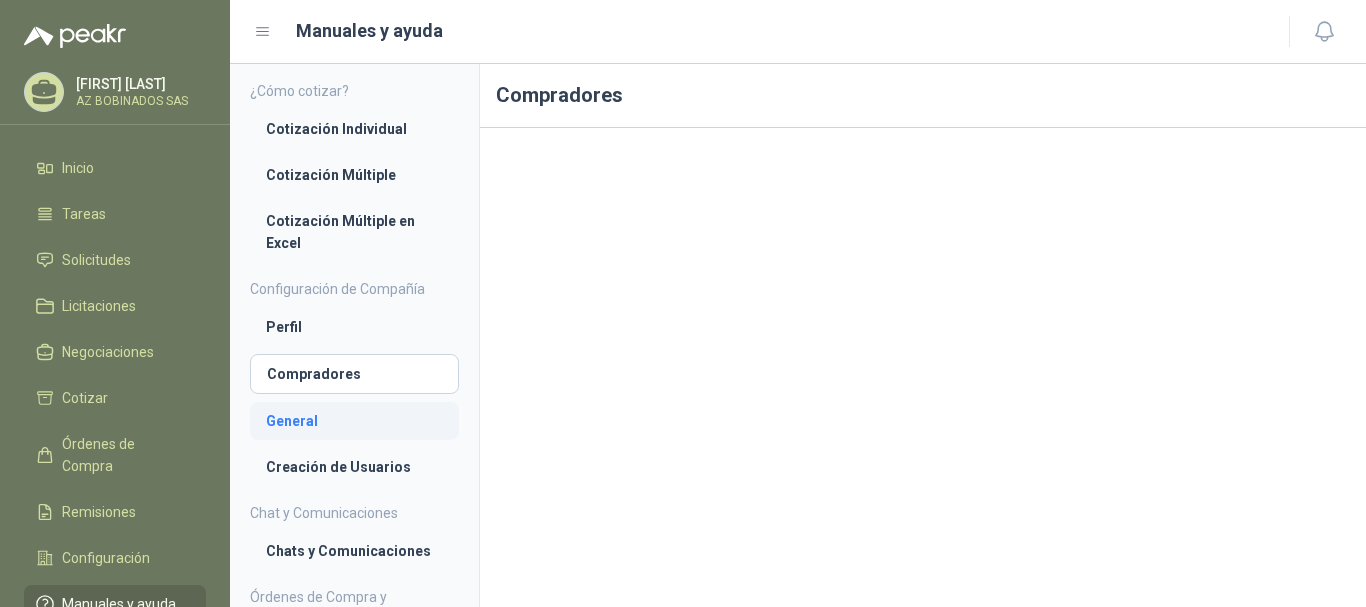 click on "General" at bounding box center [354, 421] 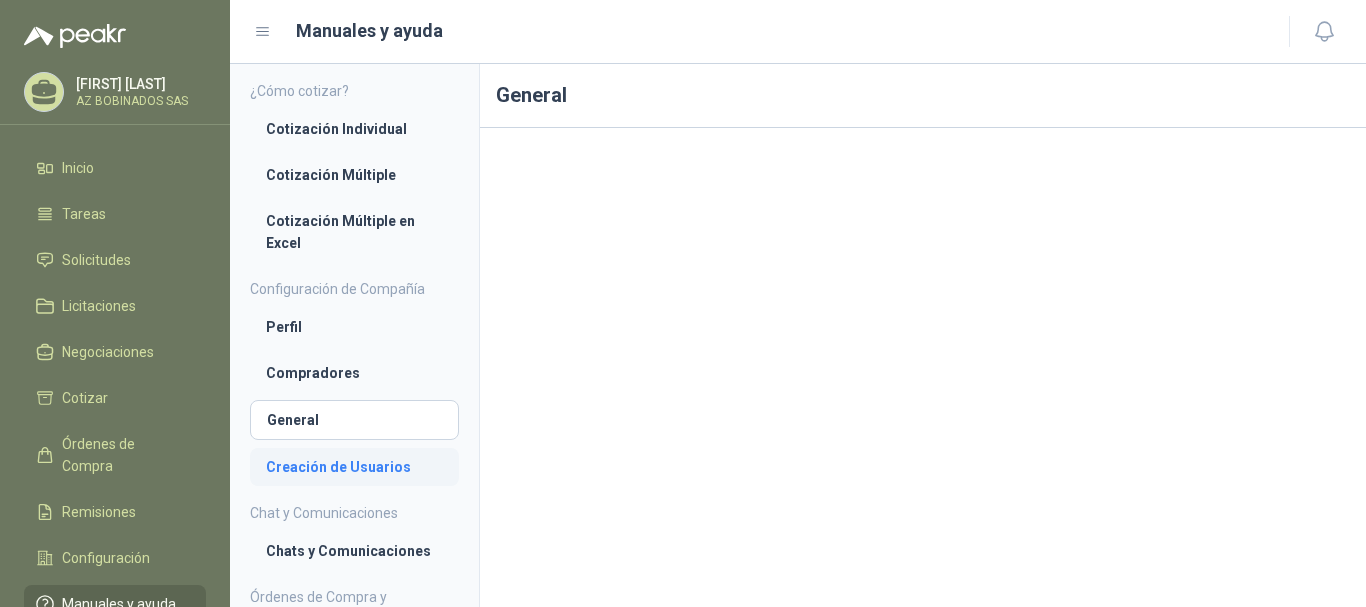 click on "Creación de Usuarios" at bounding box center [354, 467] 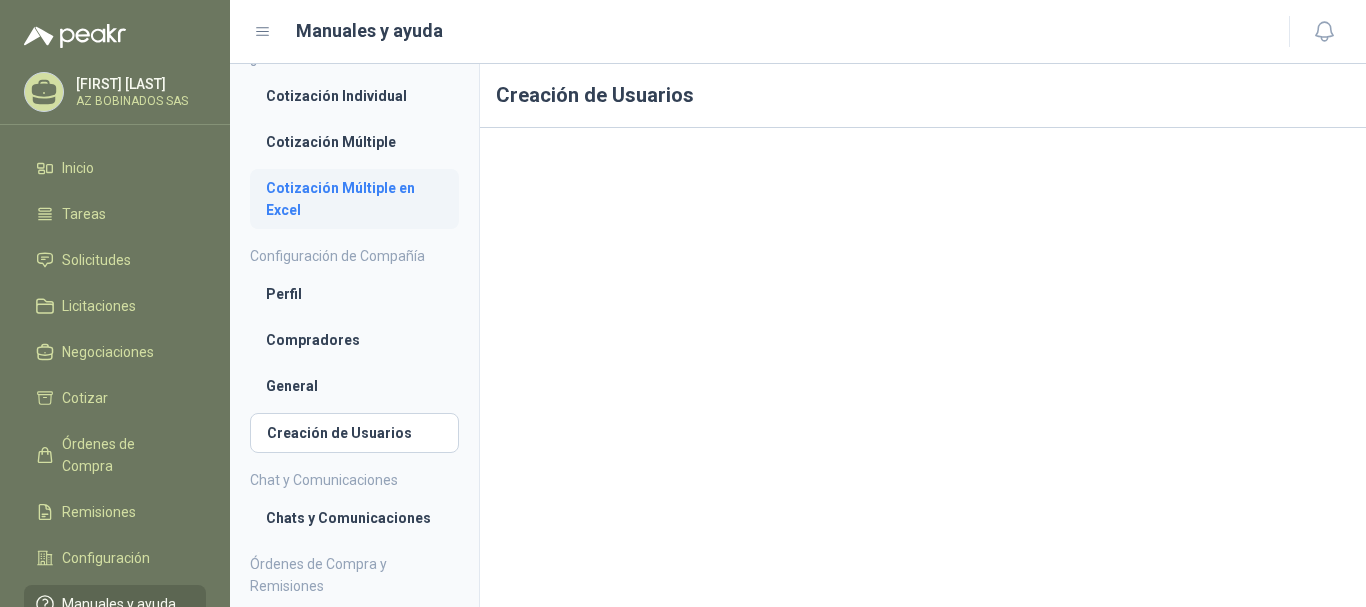 scroll, scrollTop: 0, scrollLeft: 0, axis: both 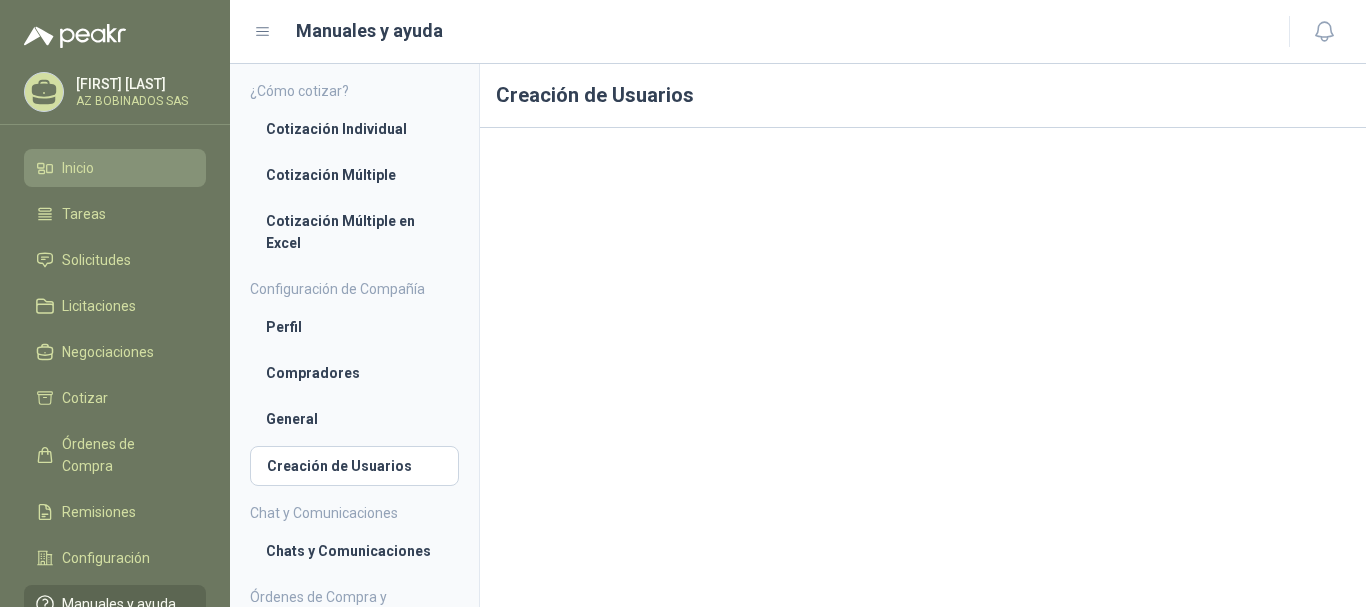 click on "Inicio" at bounding box center (78, 168) 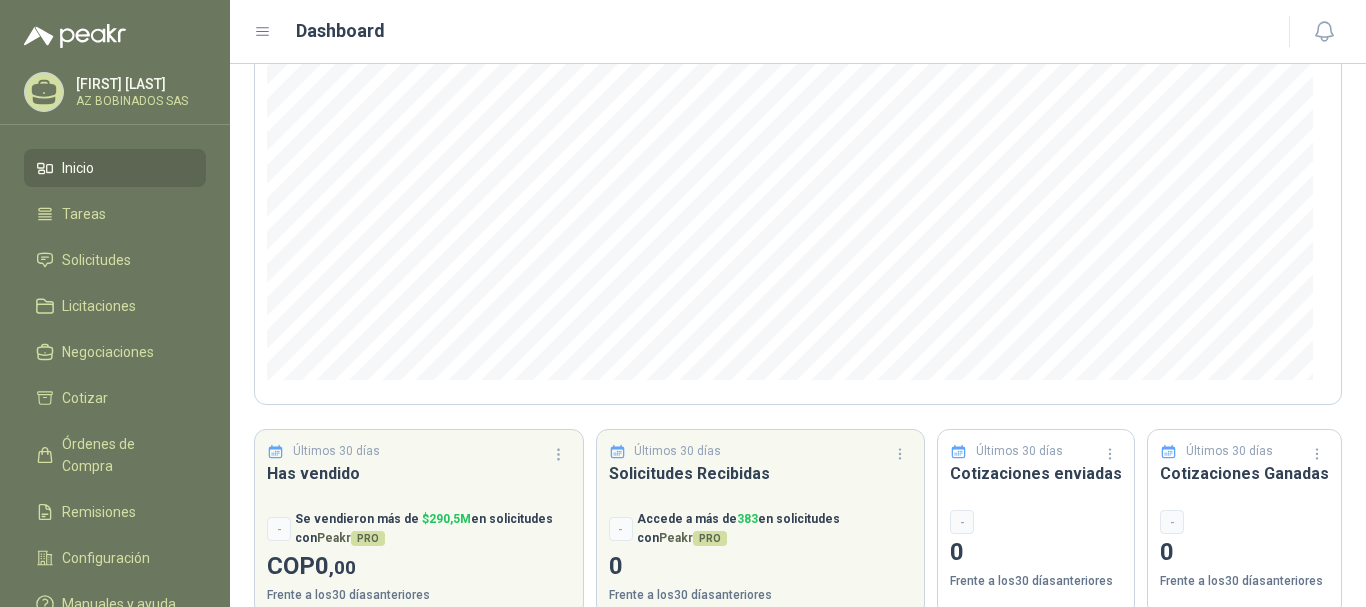 scroll, scrollTop: 294, scrollLeft: 0, axis: vertical 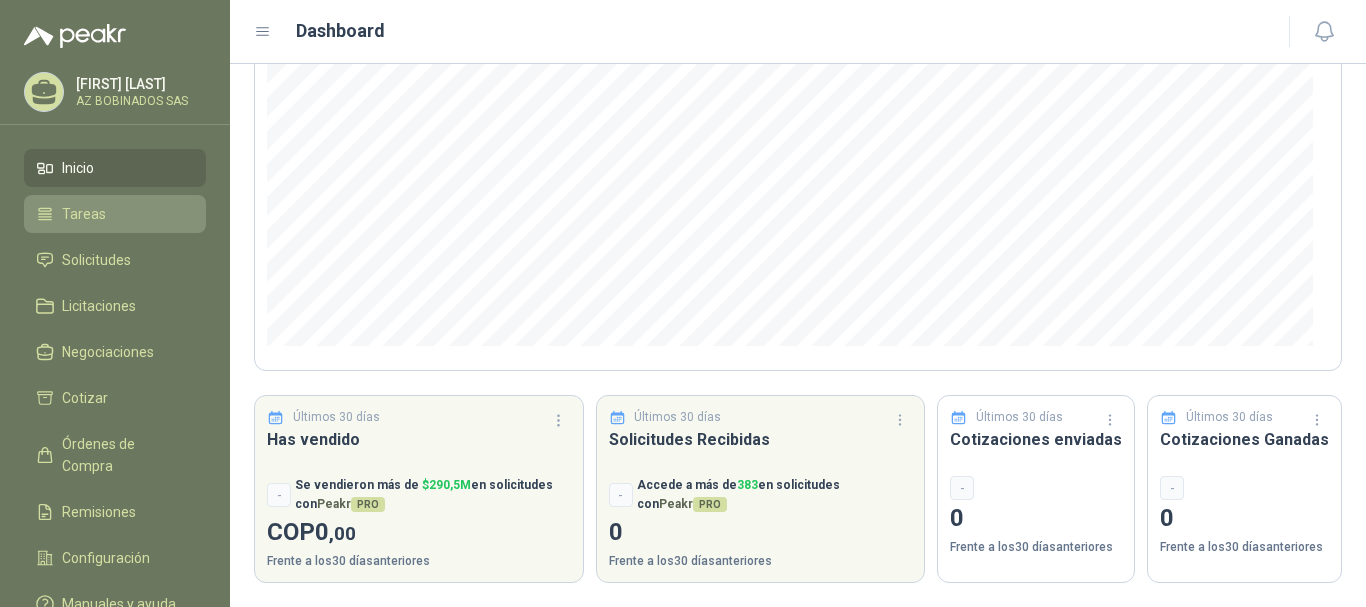 click on "Tareas" at bounding box center (84, 214) 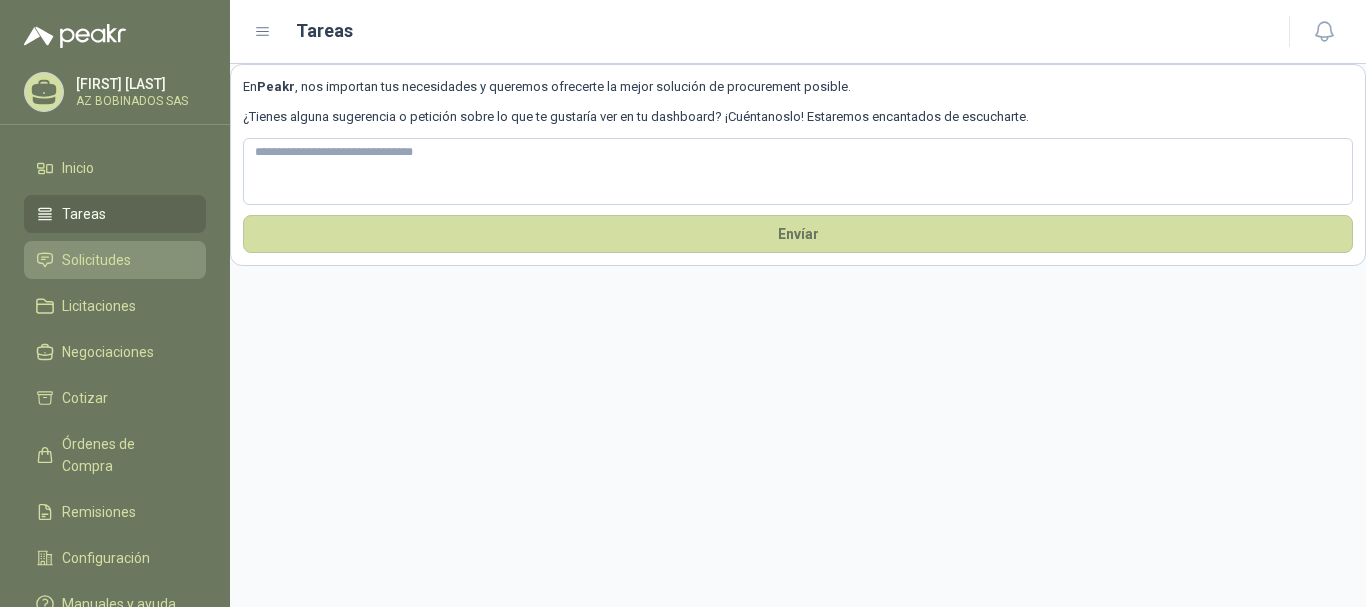 click on "Solicitudes" at bounding box center [96, 260] 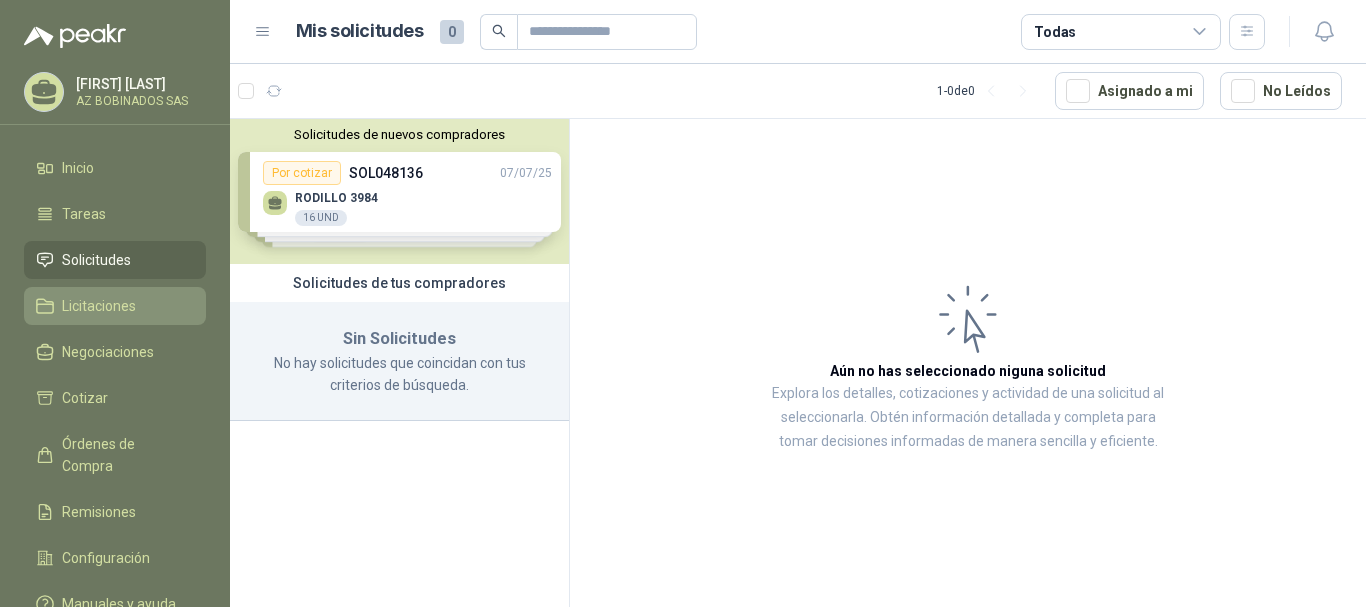 click on "Licitaciones" at bounding box center [99, 306] 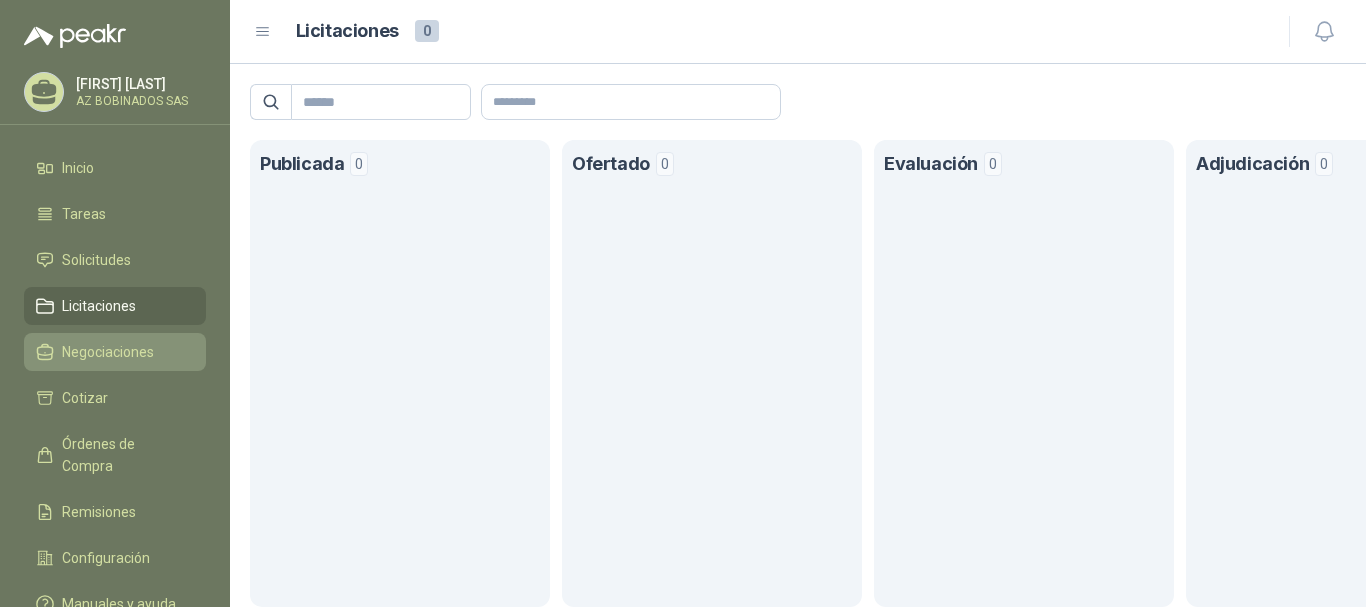 click on "Negociaciones" at bounding box center (108, 352) 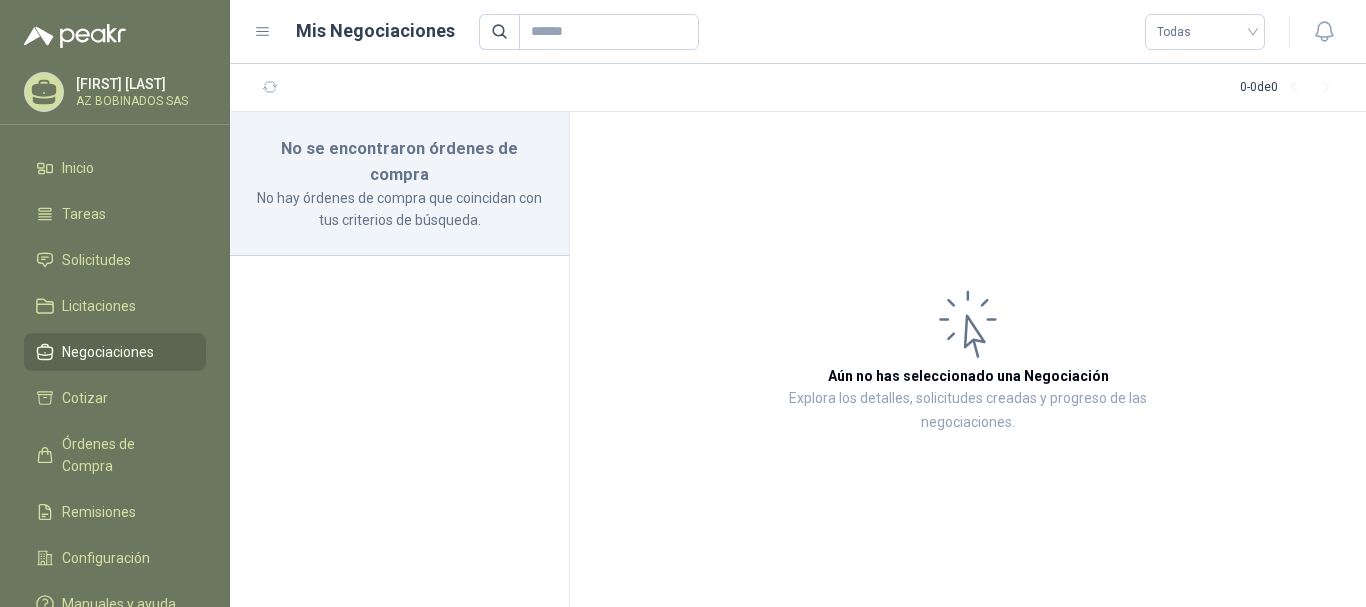 click at bounding box center [44, 88] 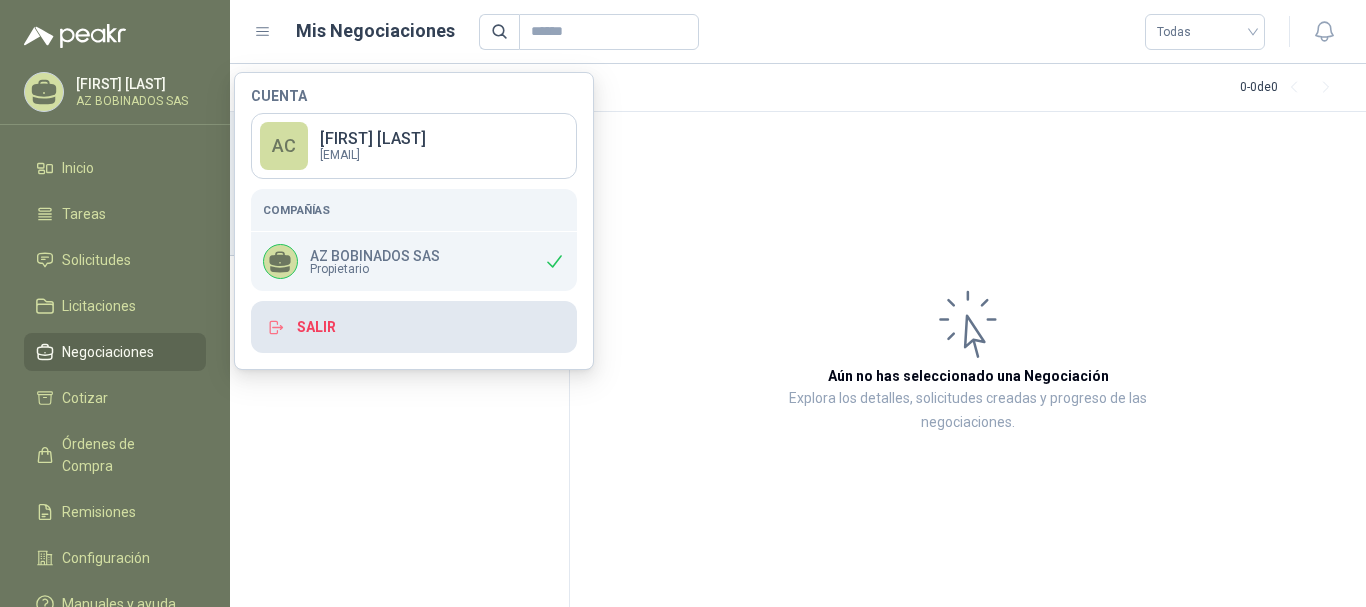 click on "Salir" at bounding box center (414, 327) 